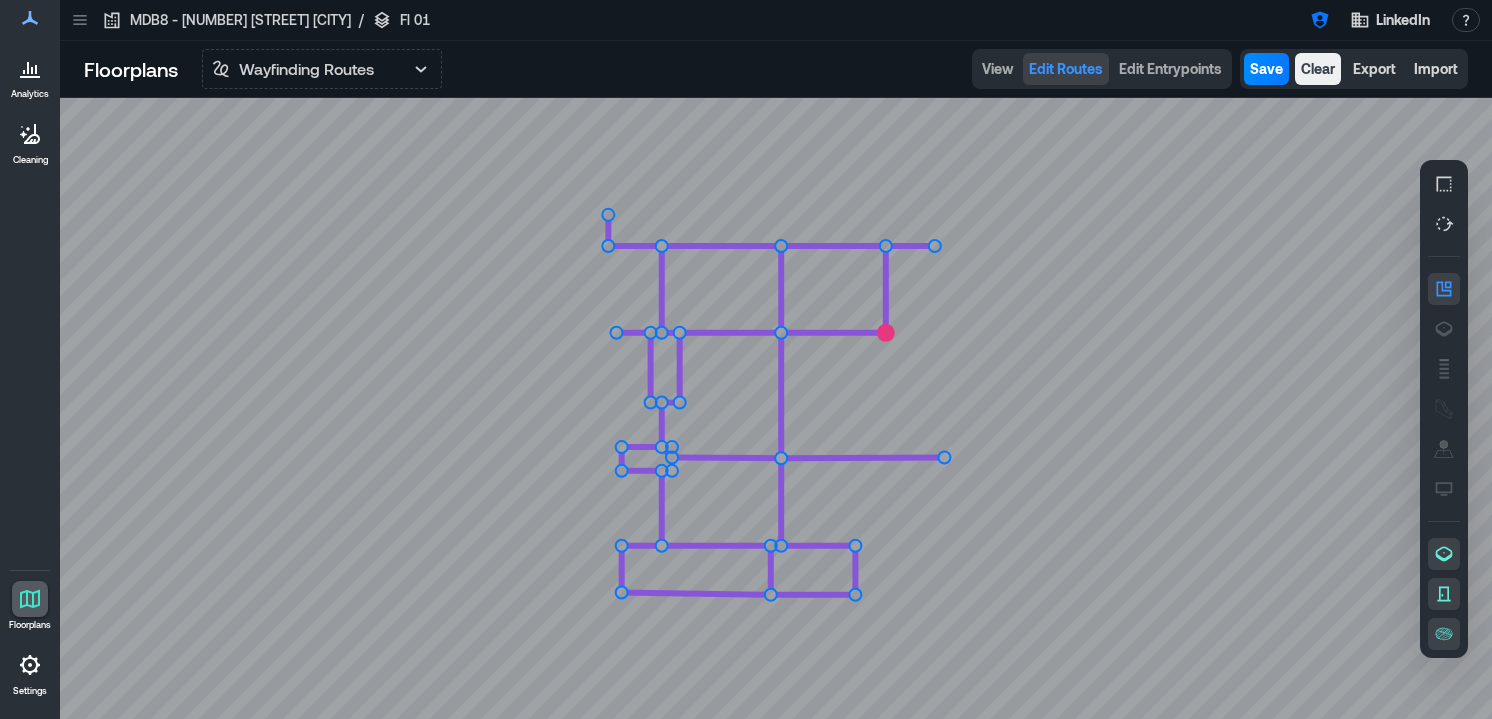 scroll, scrollTop: 0, scrollLeft: 0, axis: both 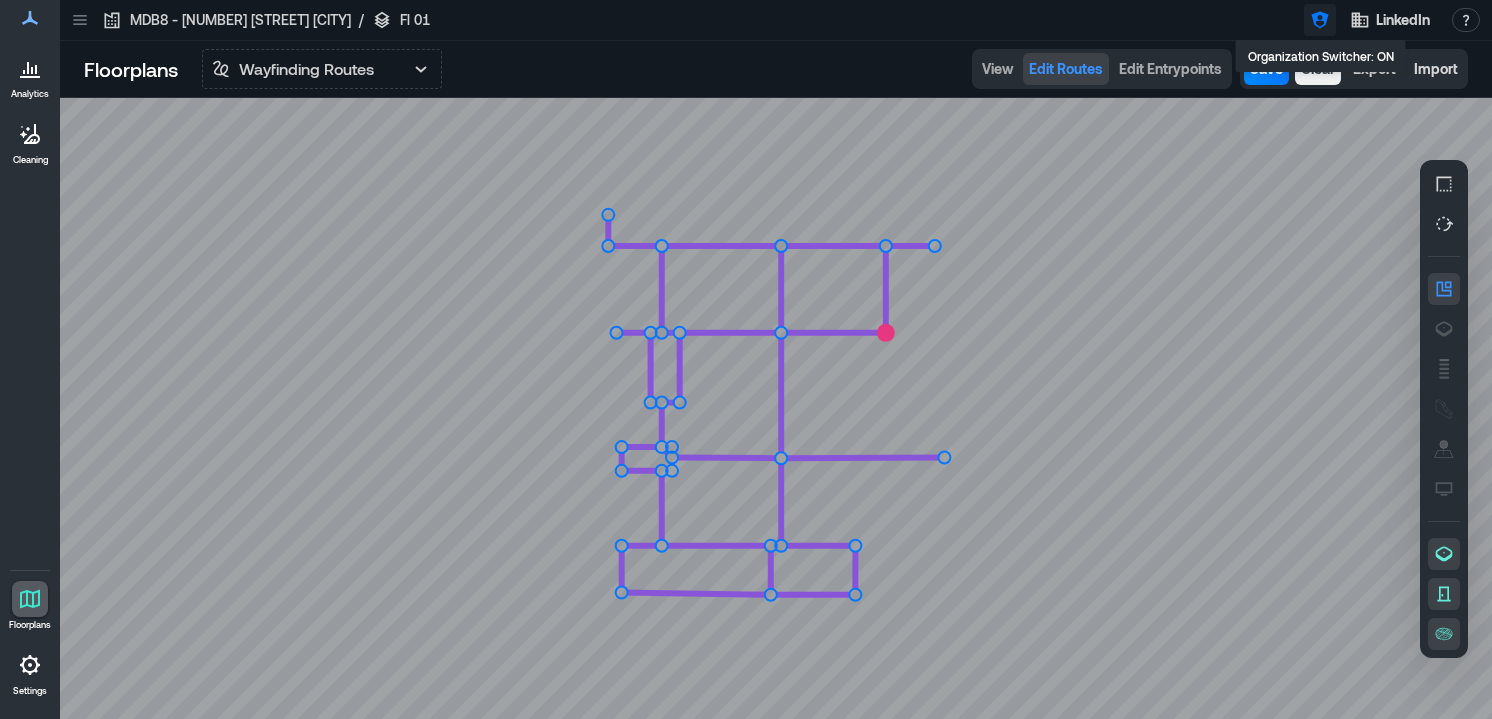 click 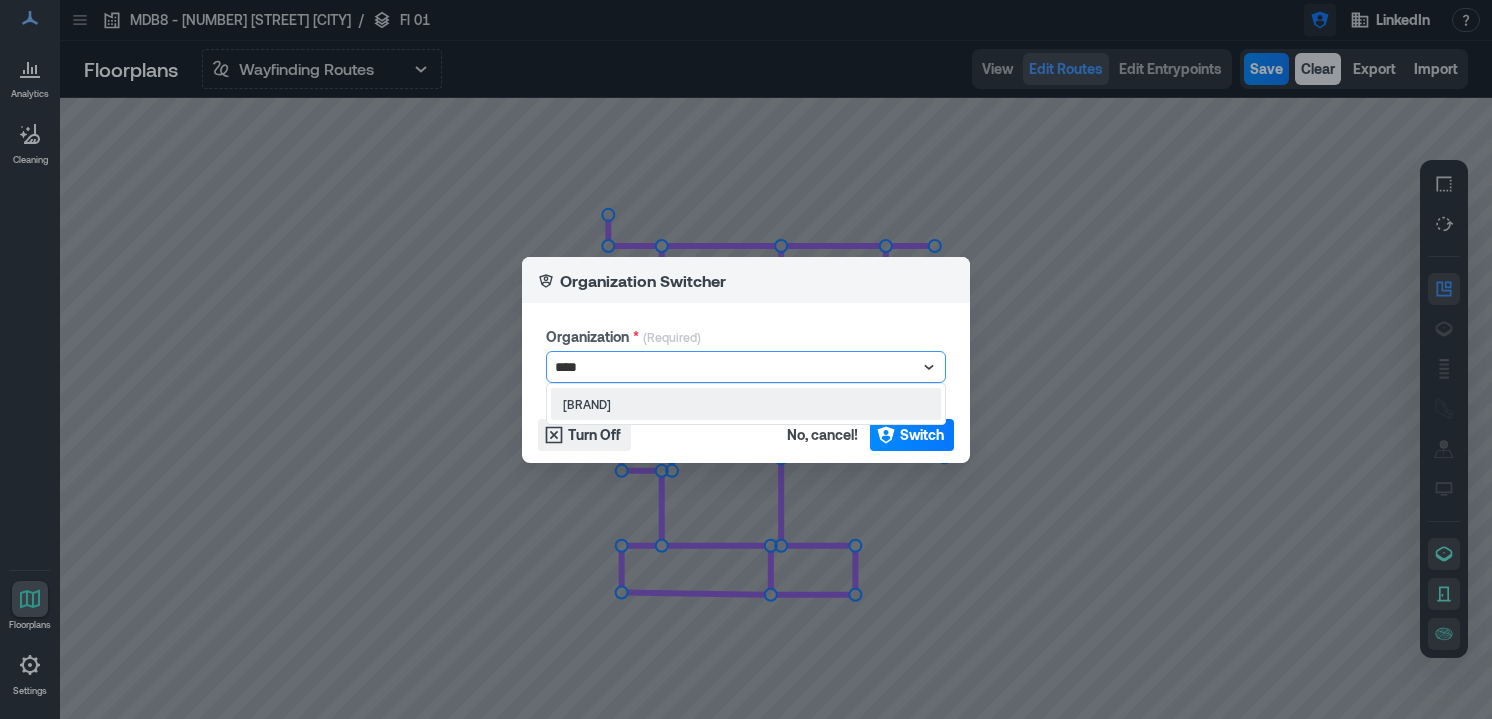 type on "*****" 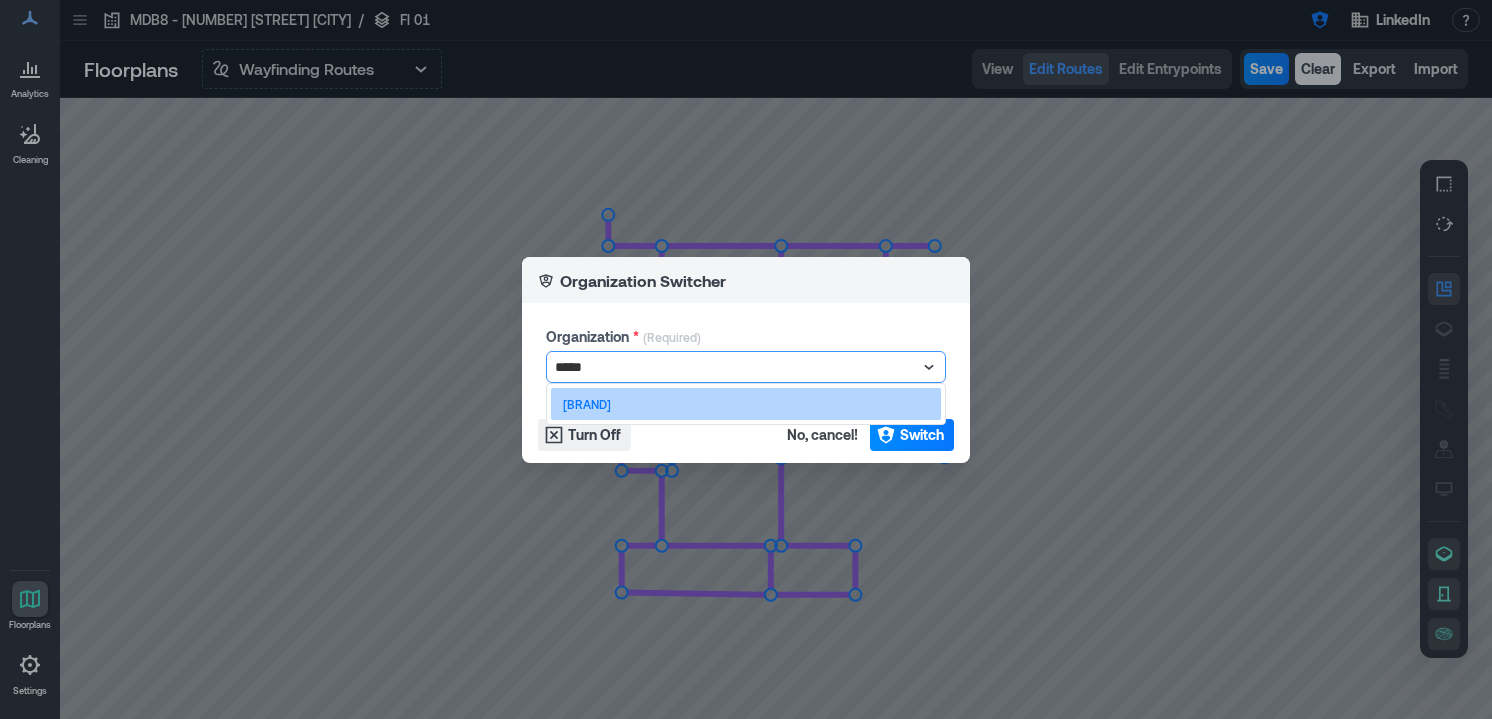 click on "[BRAND]" at bounding box center (746, 404) 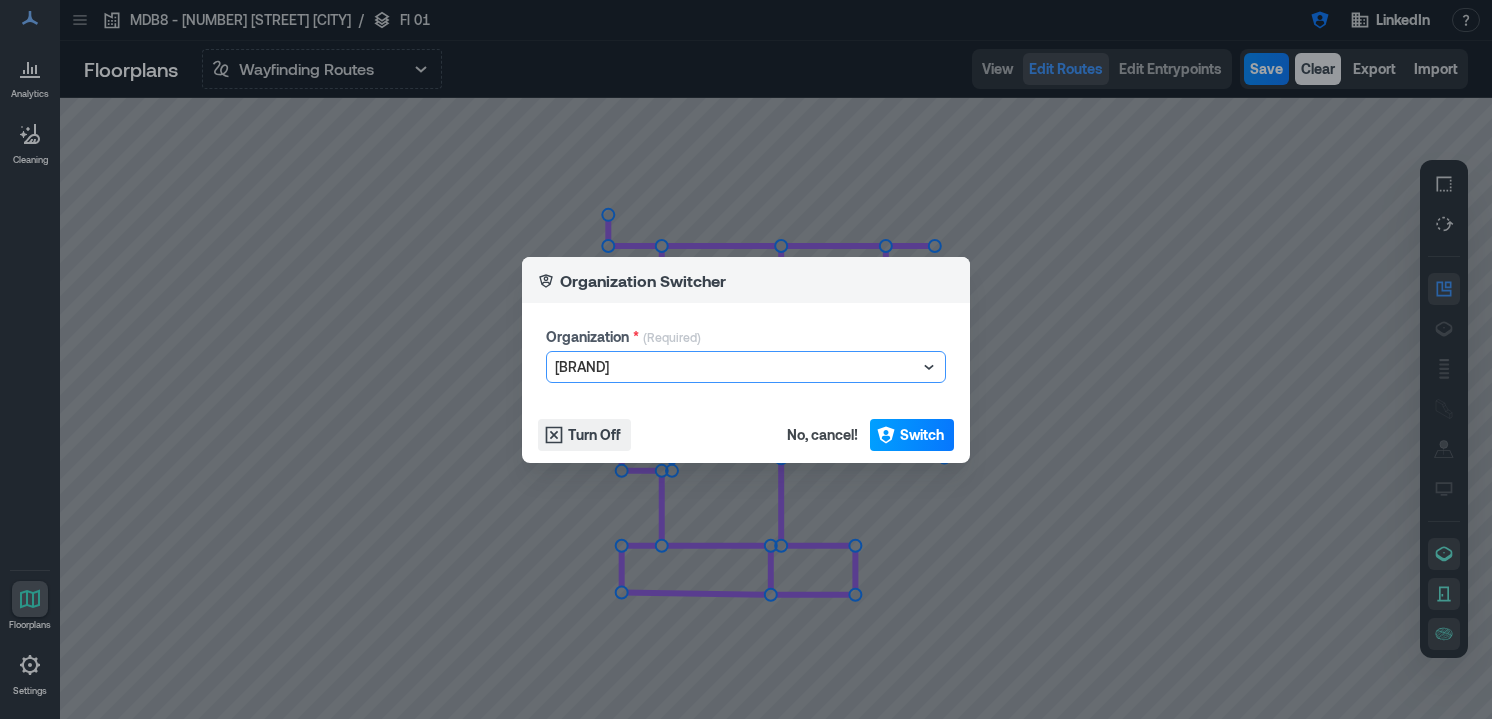 click on "Switch" at bounding box center (922, 435) 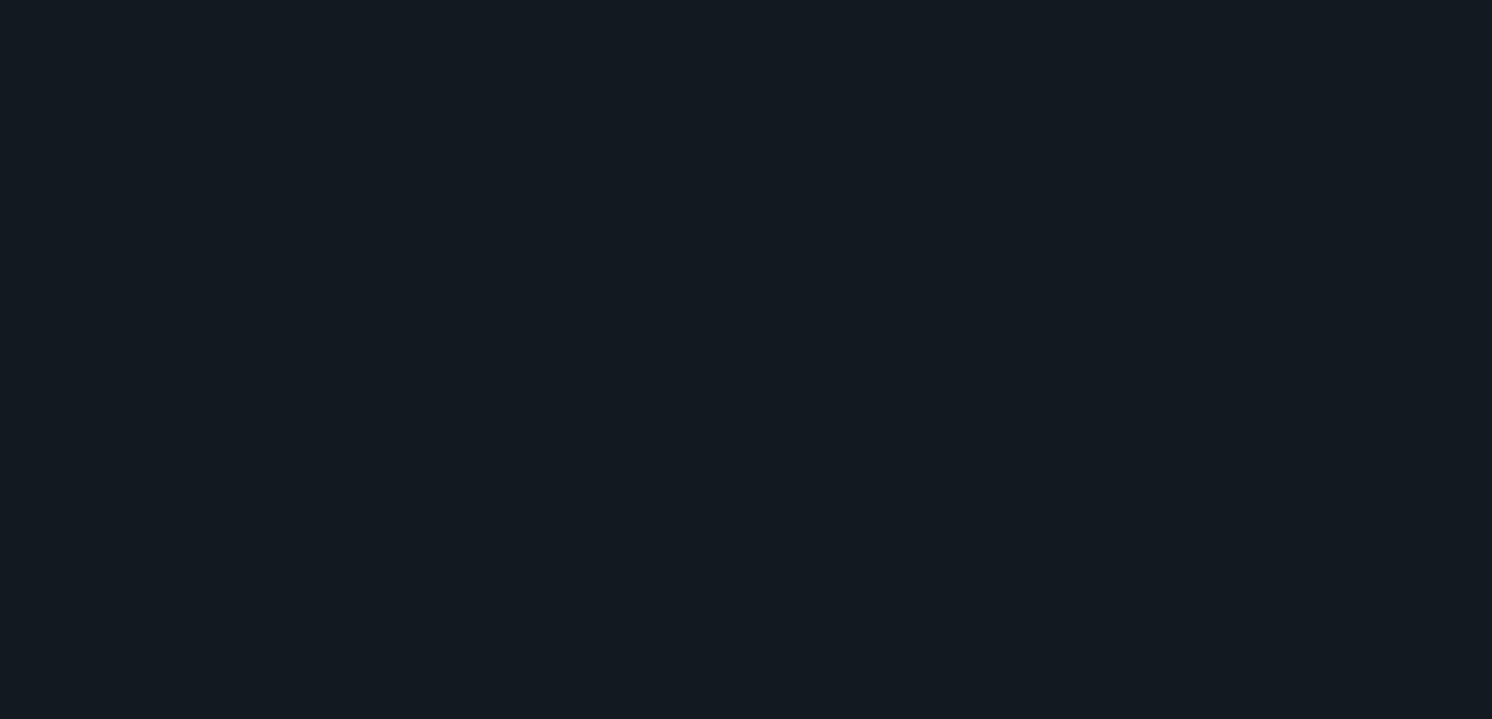 scroll, scrollTop: 0, scrollLeft: 0, axis: both 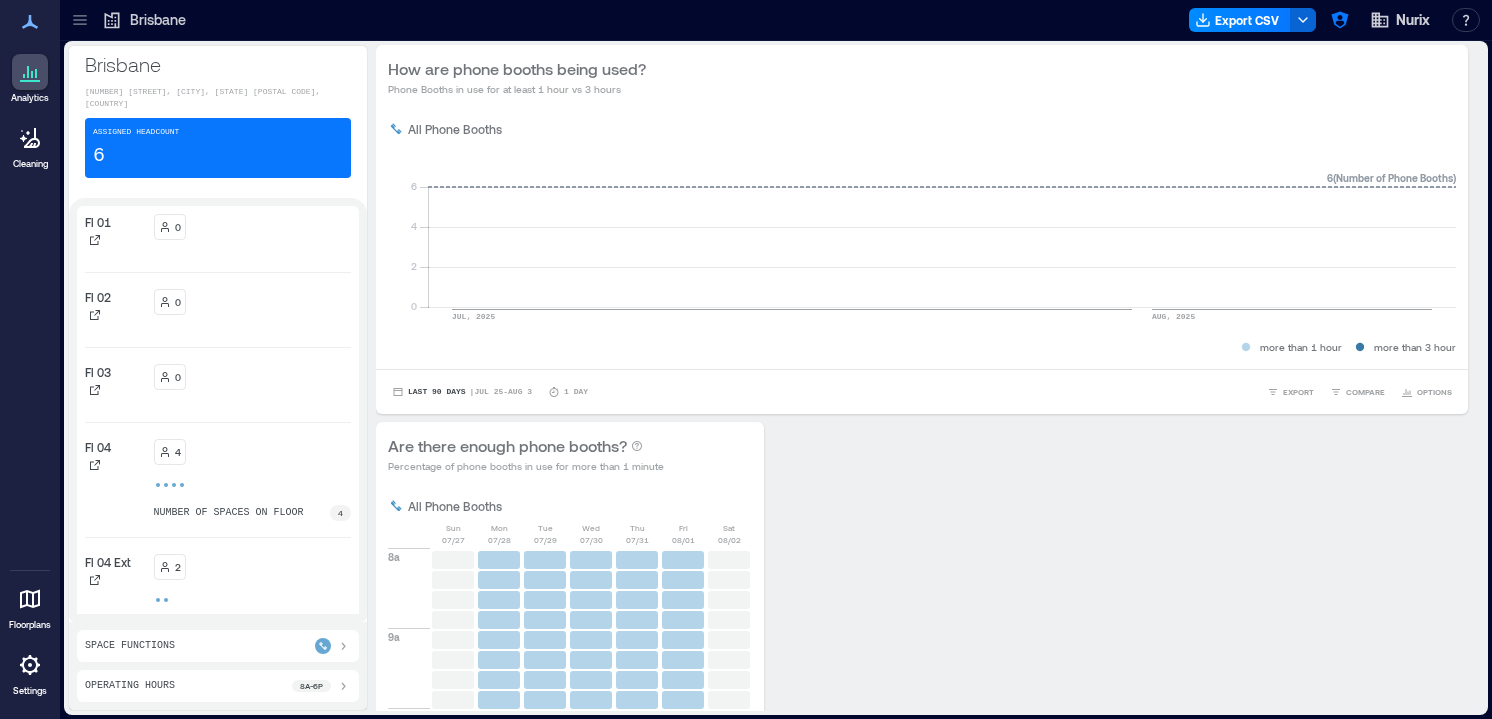 click at bounding box center [30, 665] 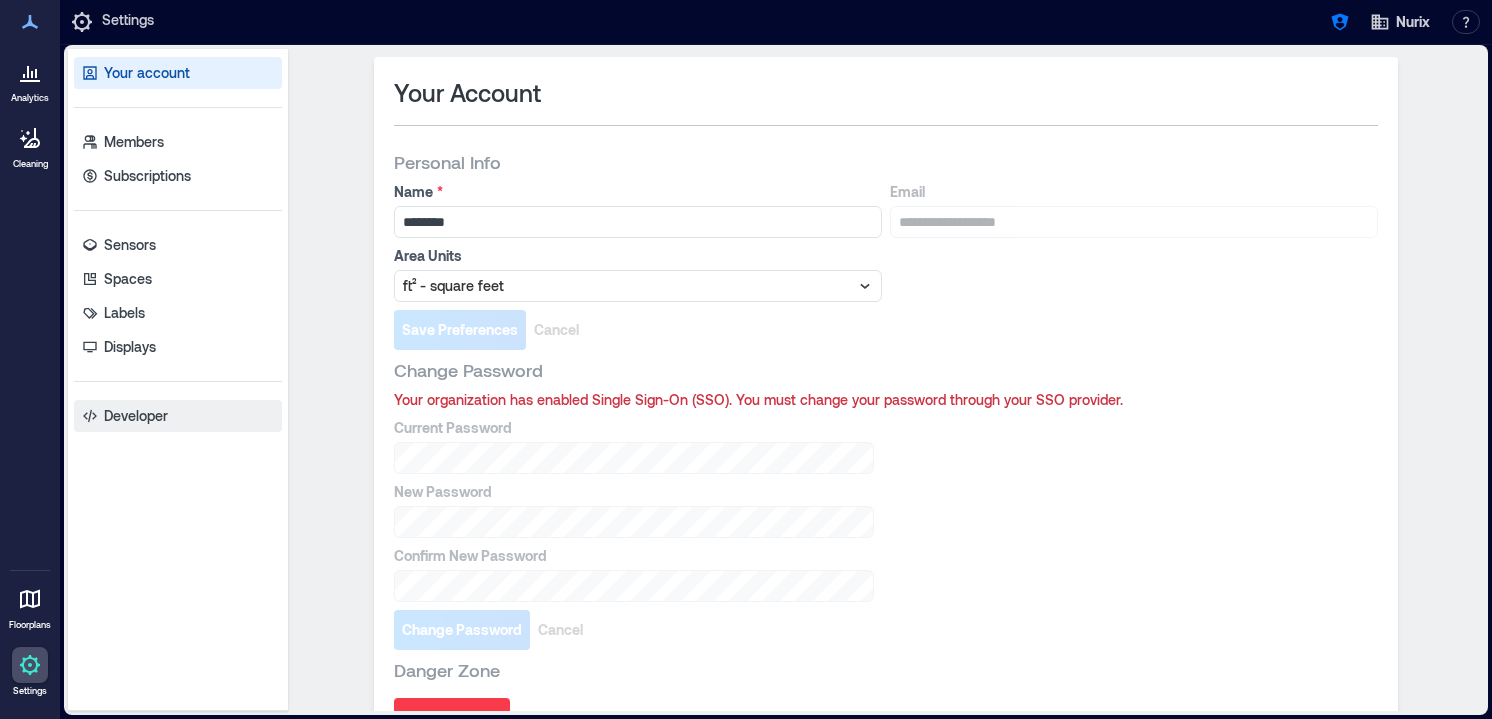 click on "Developer" at bounding box center (136, 416) 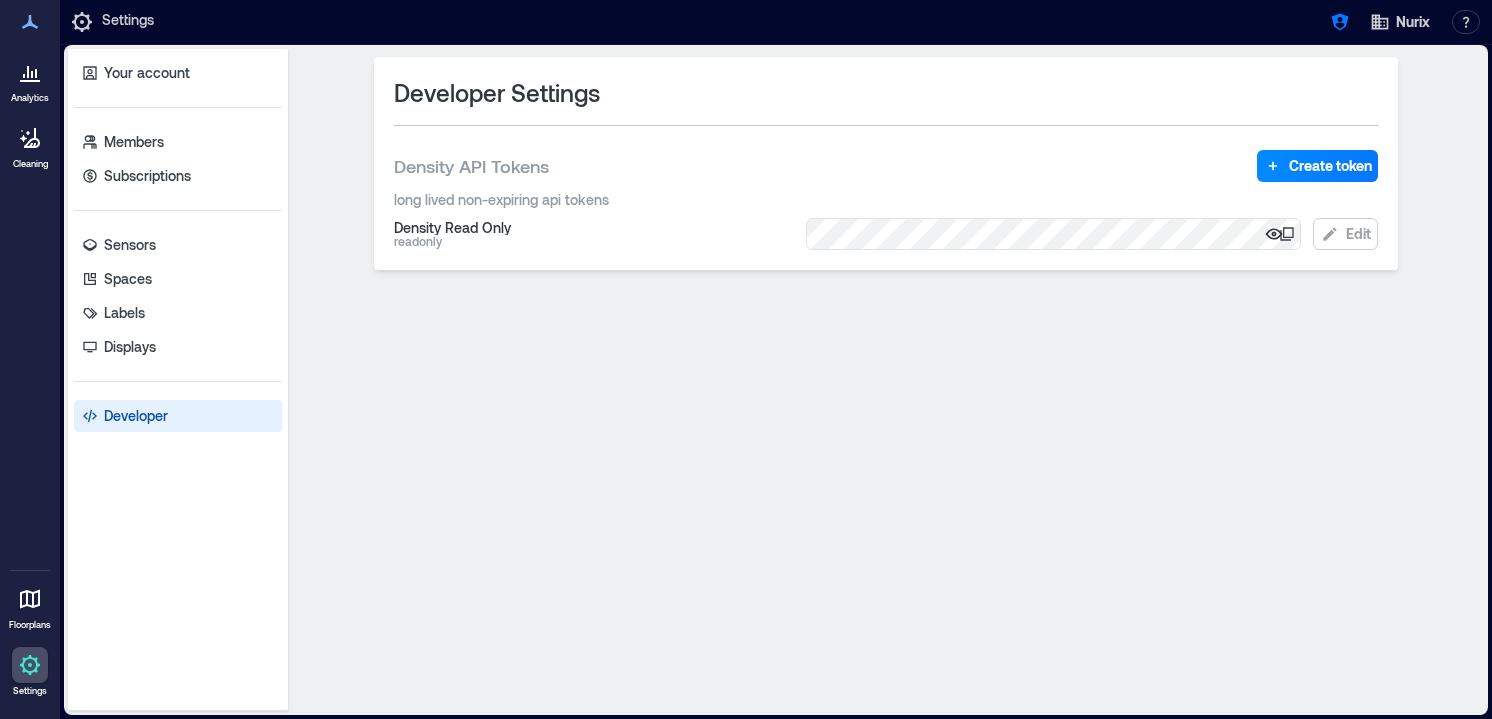 click 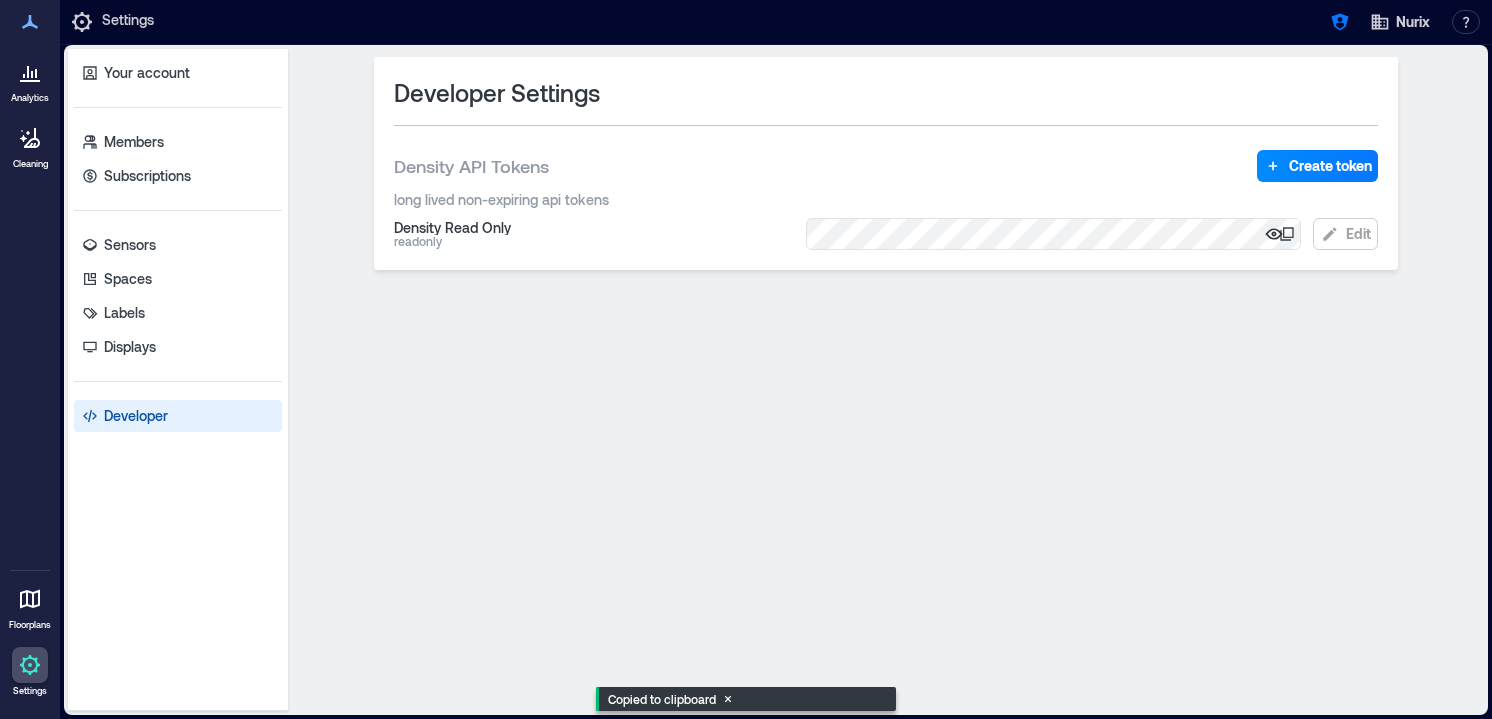 type 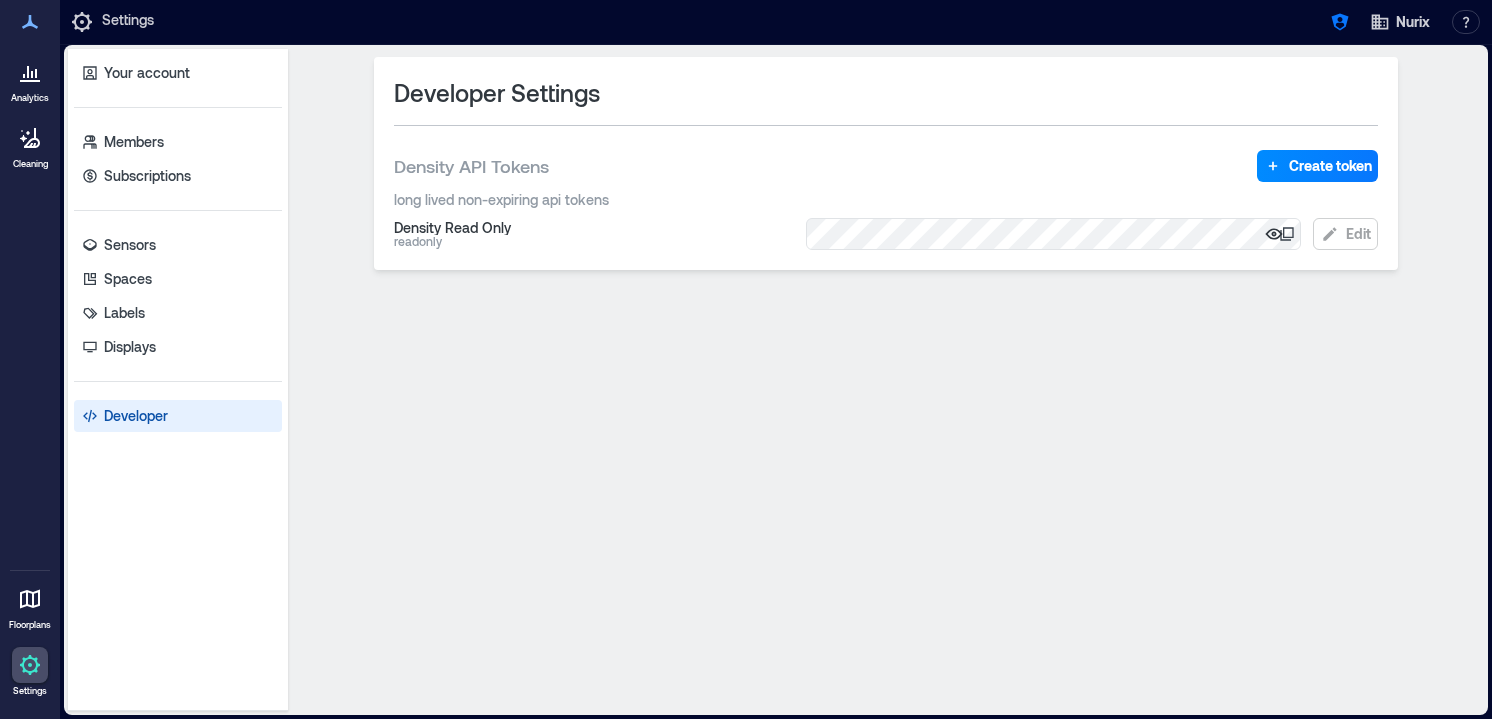 click 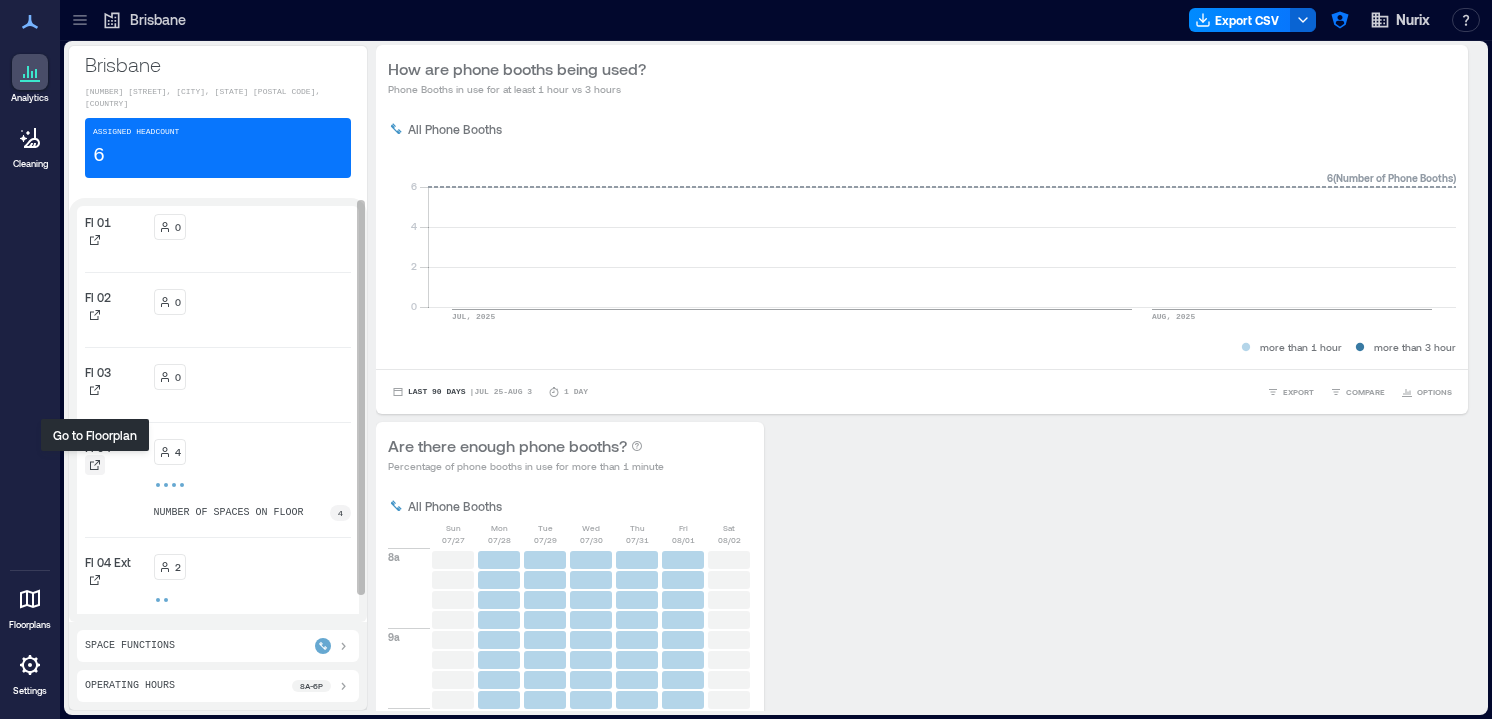 click 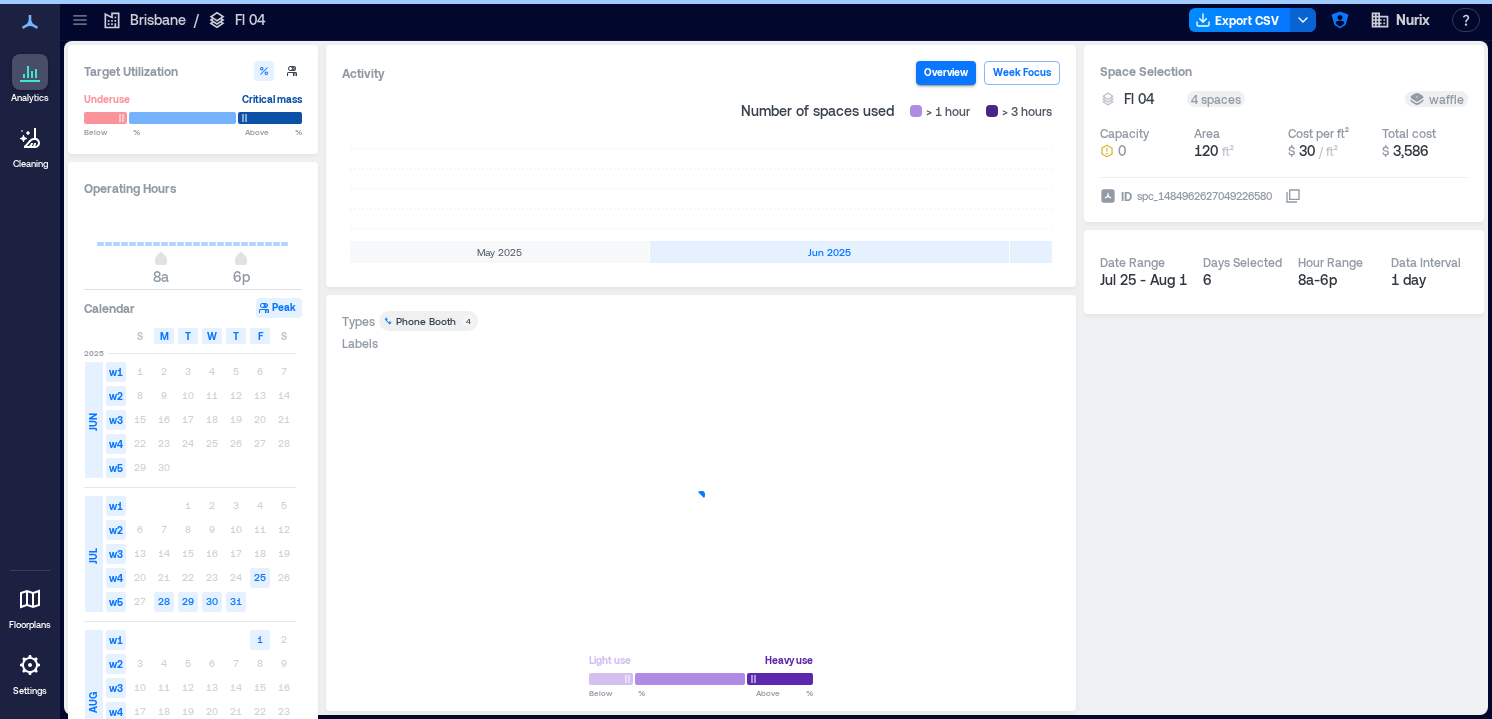 scroll, scrollTop: 0, scrollLeft: 378, axis: horizontal 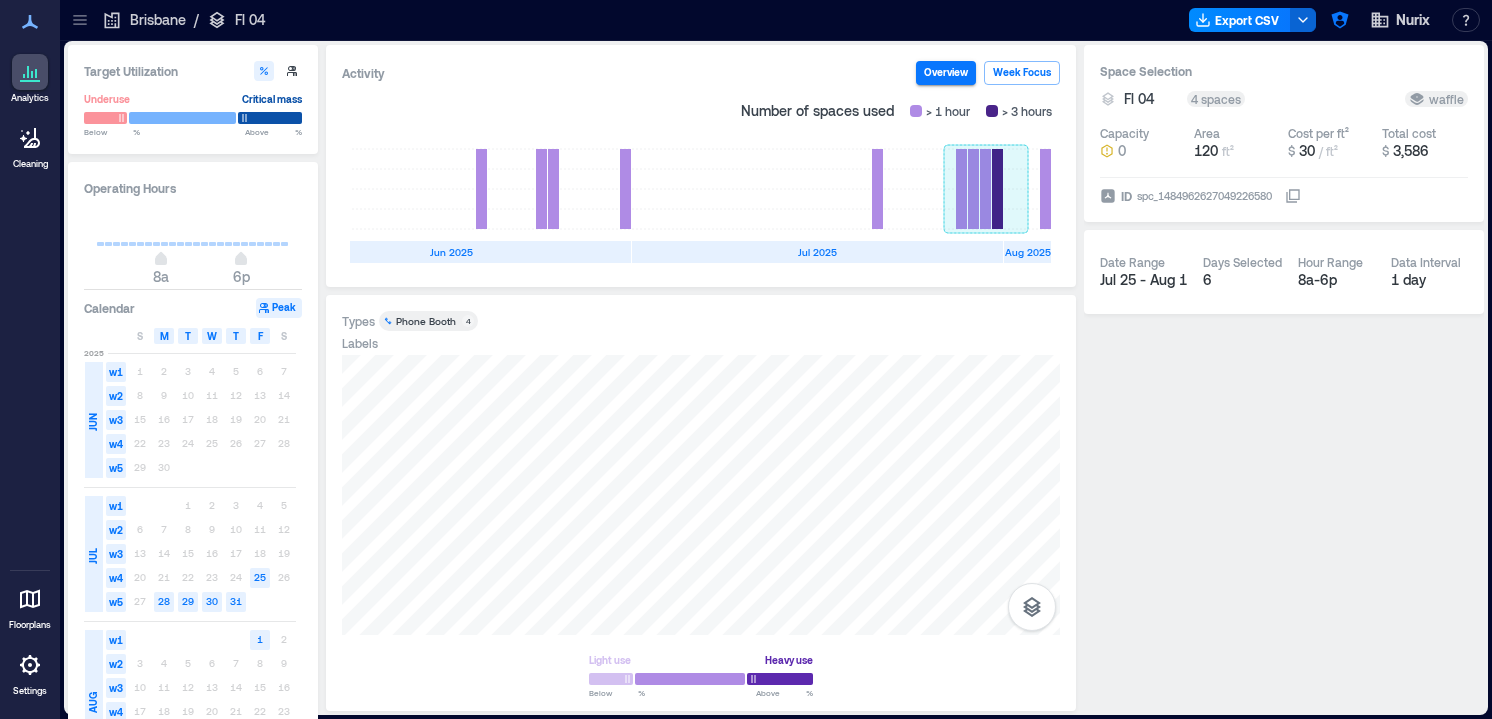 click 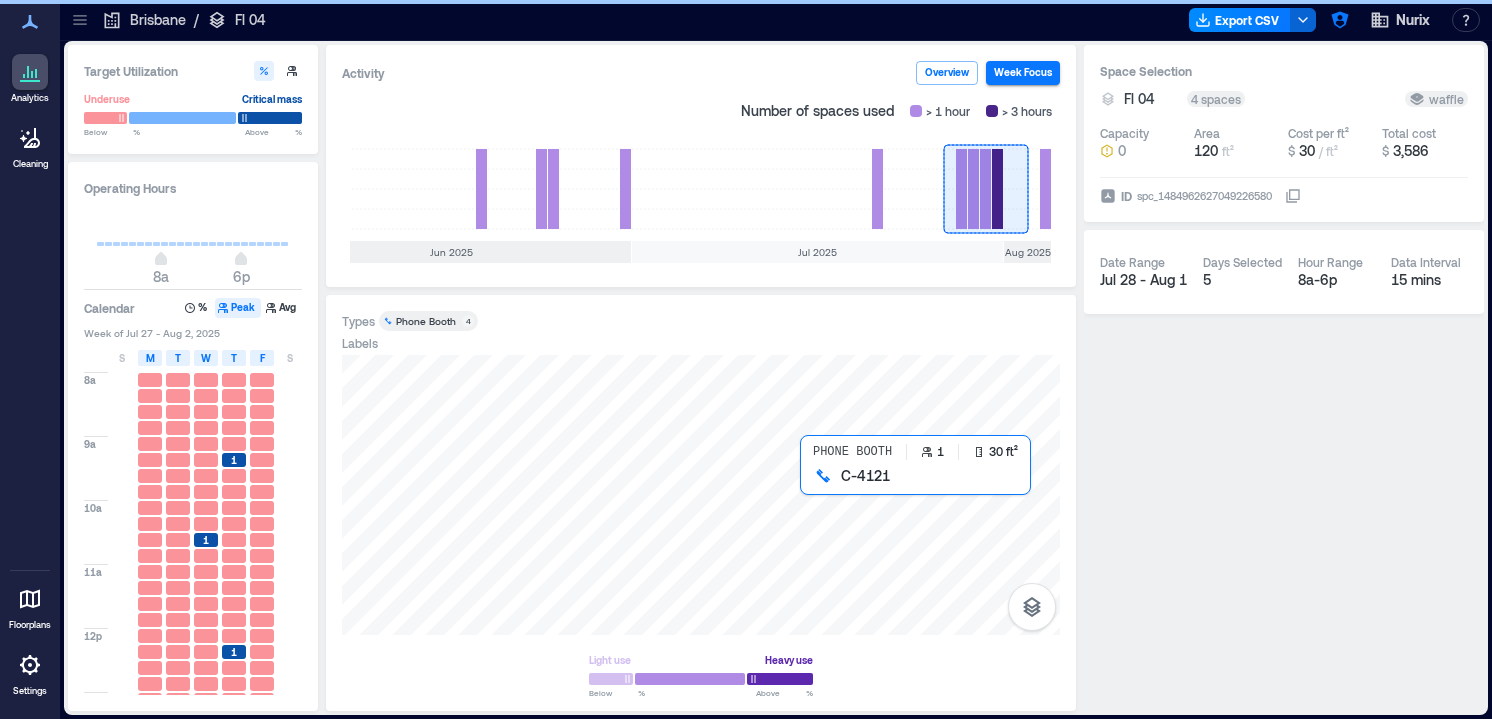 click at bounding box center [701, 495] 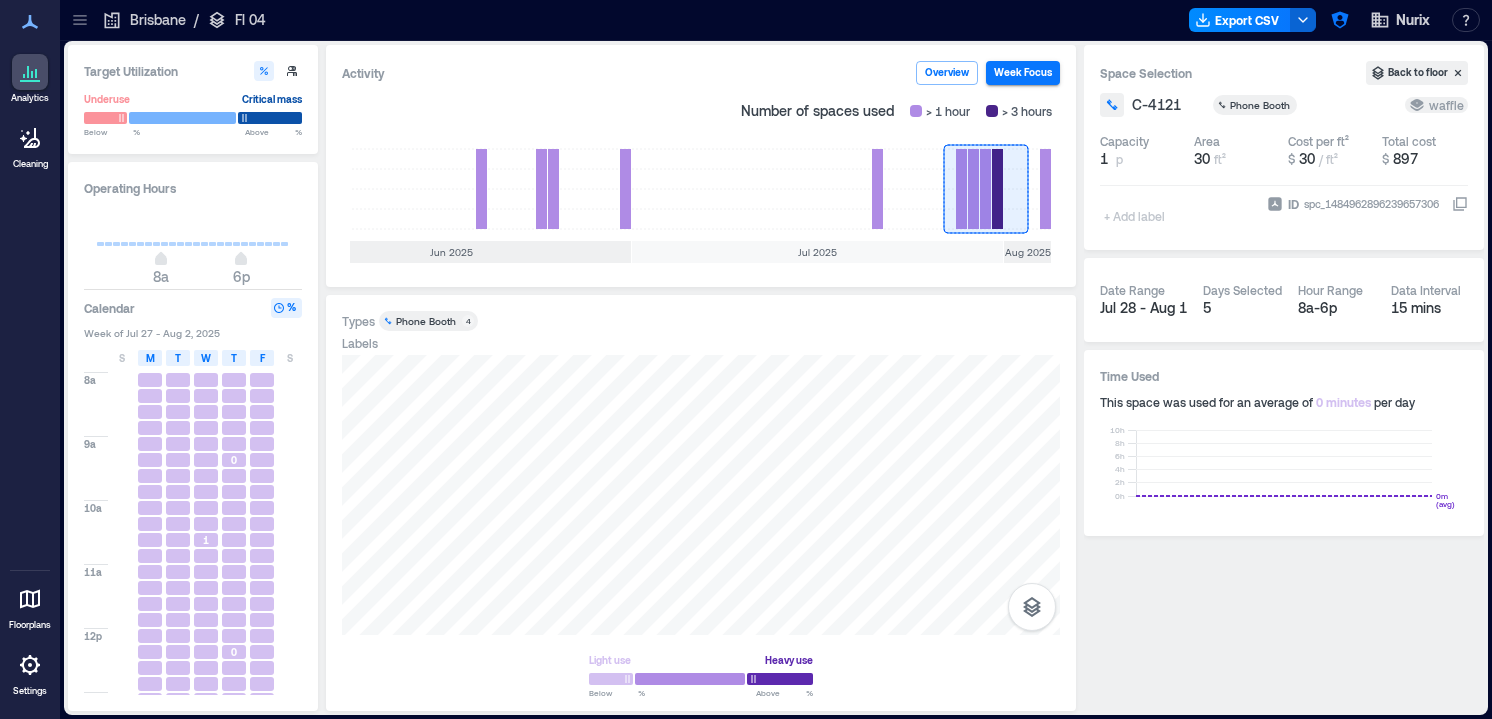 click 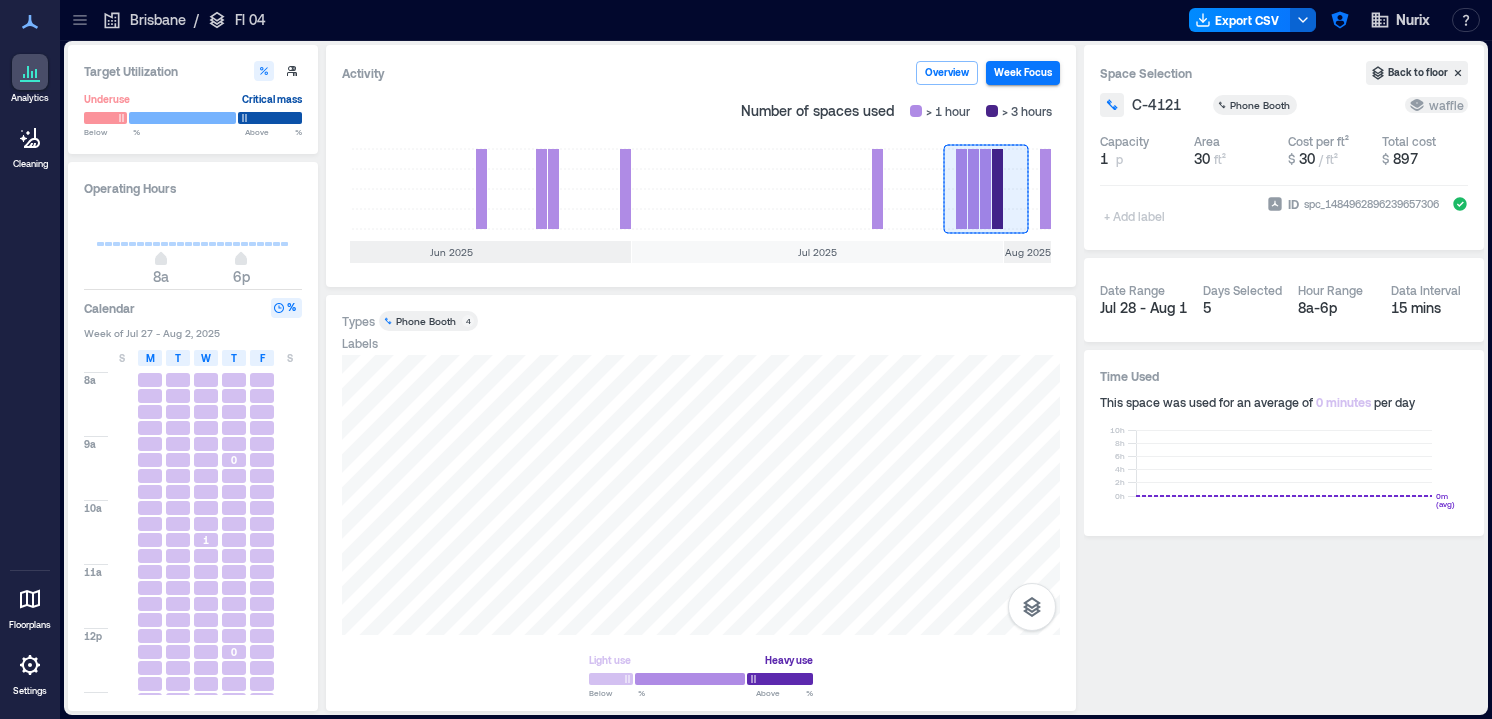 type 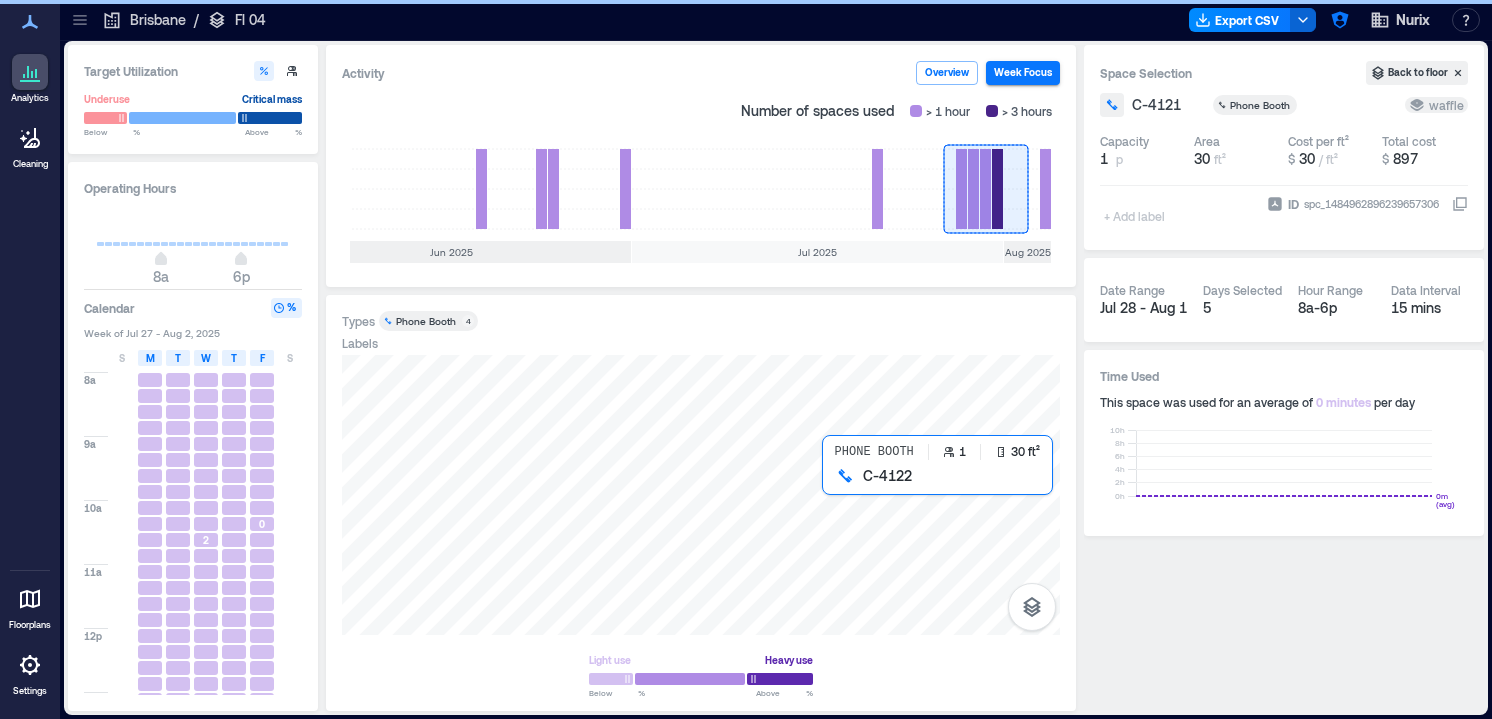 click at bounding box center (701, 495) 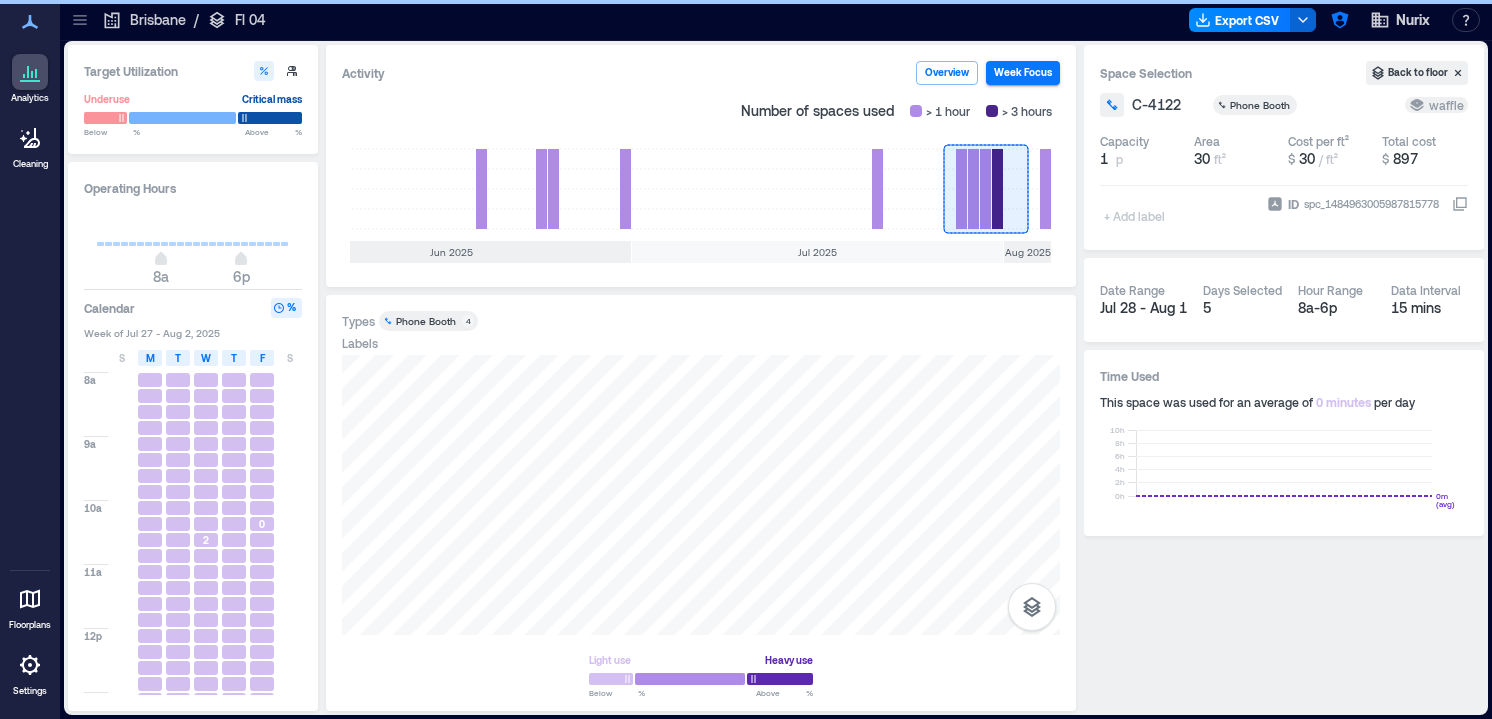 click 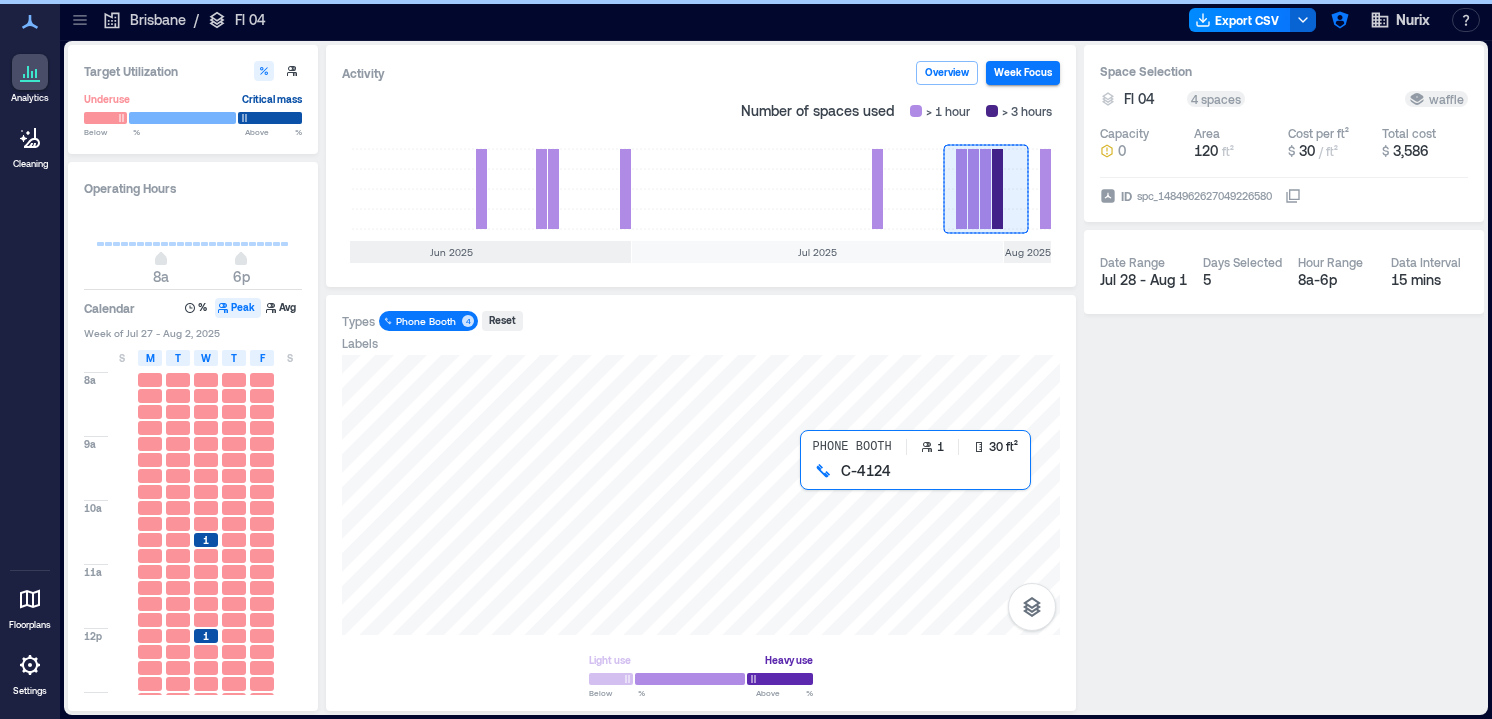 click at bounding box center (701, 495) 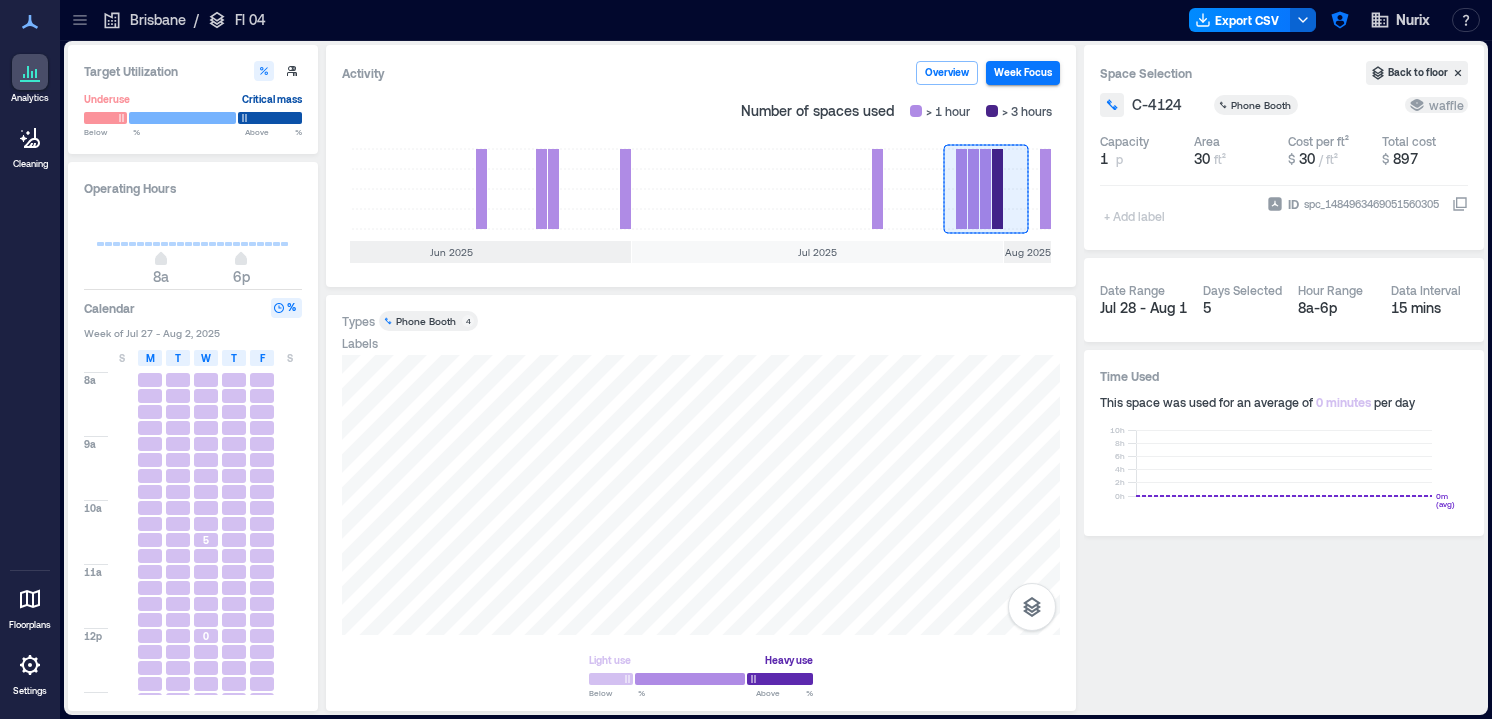 click 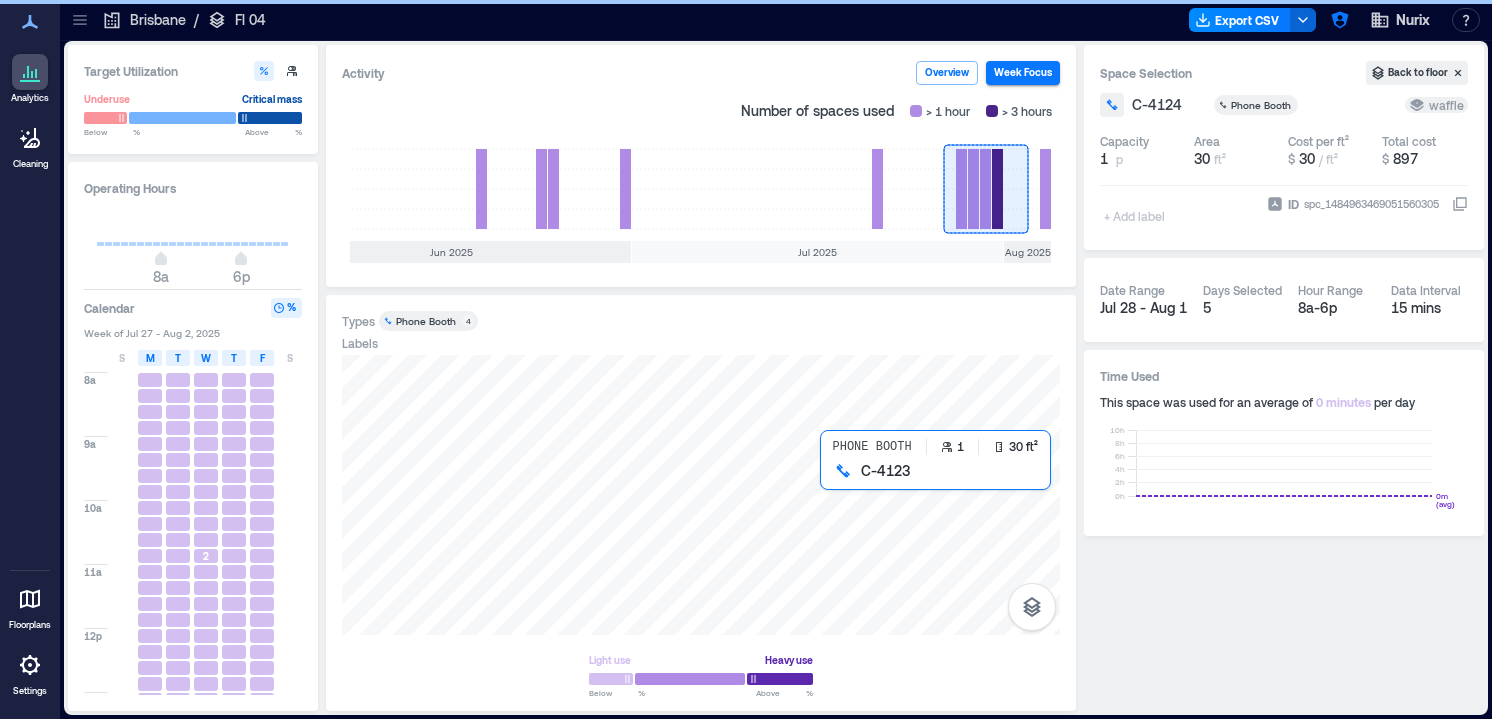 click at bounding box center [701, 495] 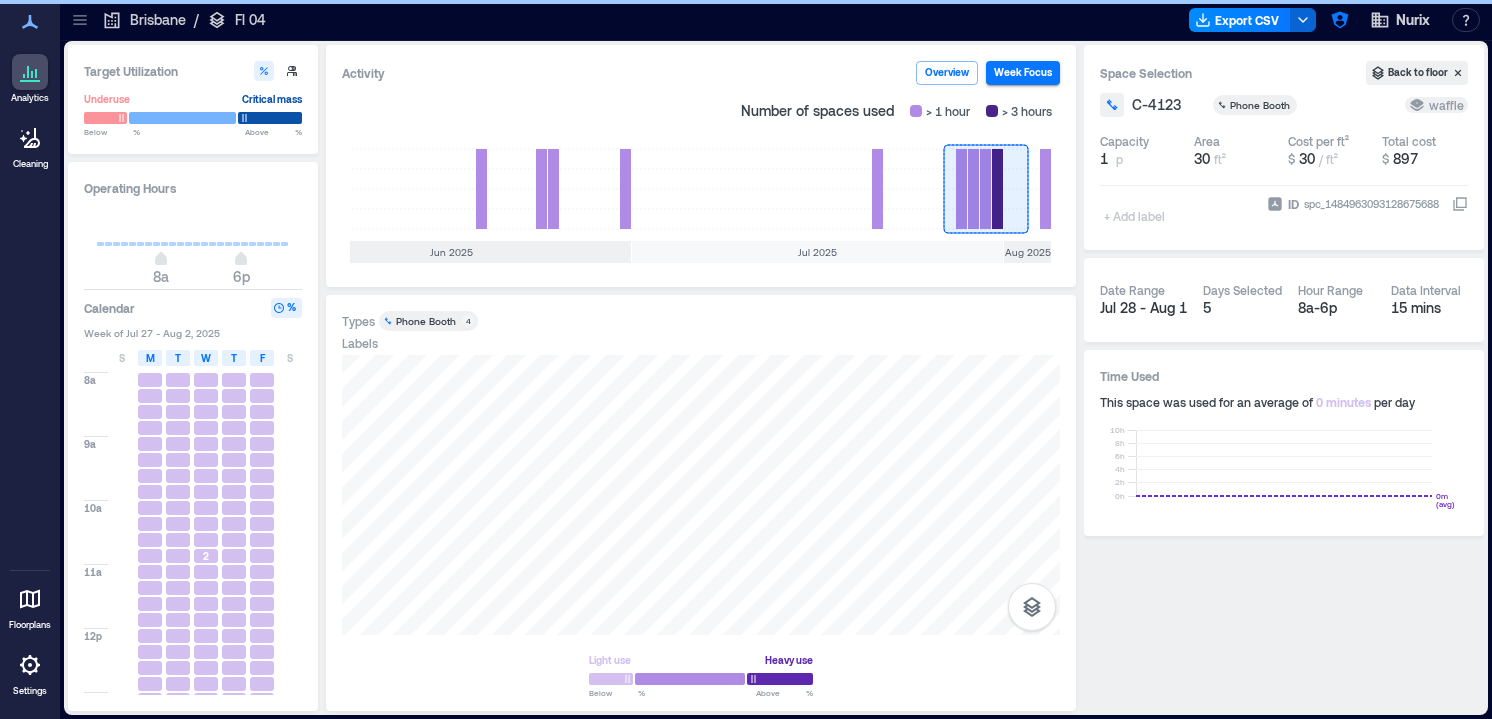 click 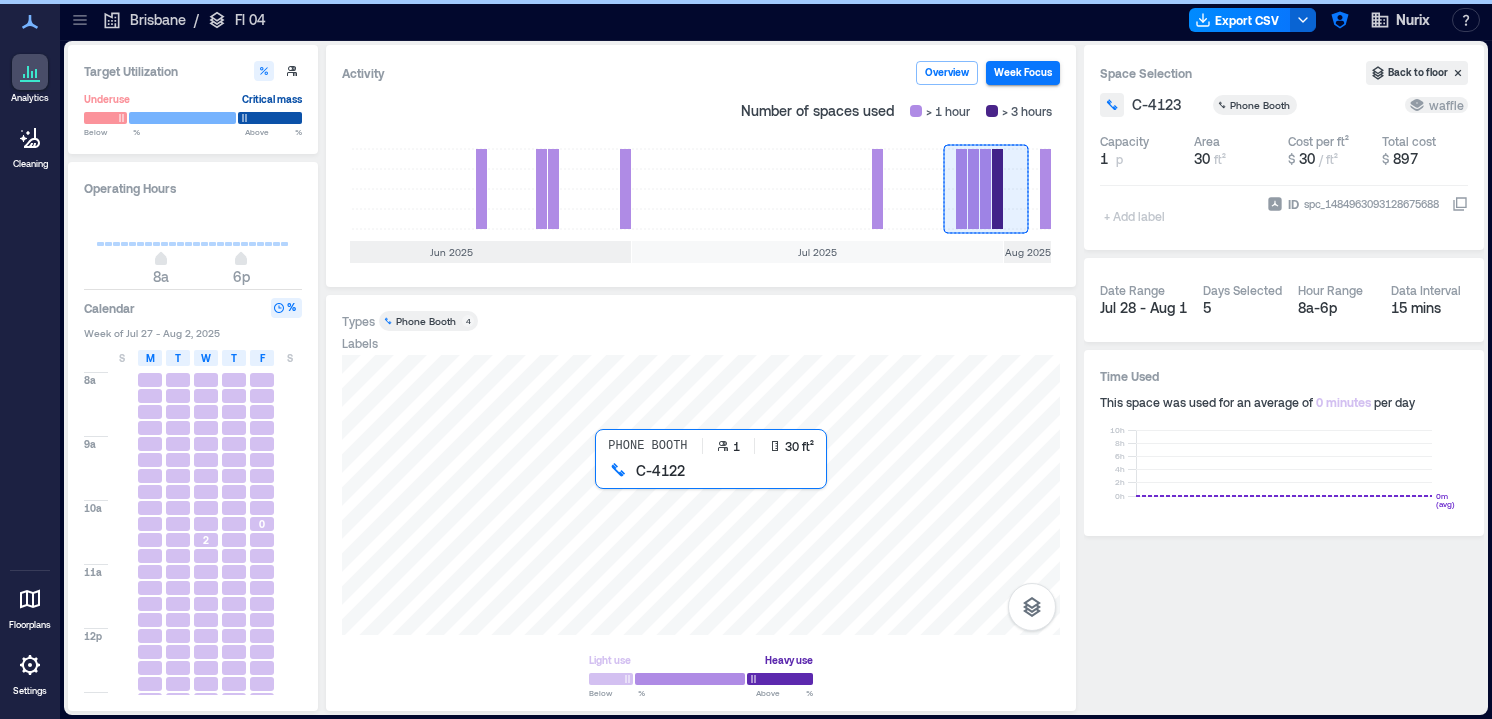 click at bounding box center (701, 495) 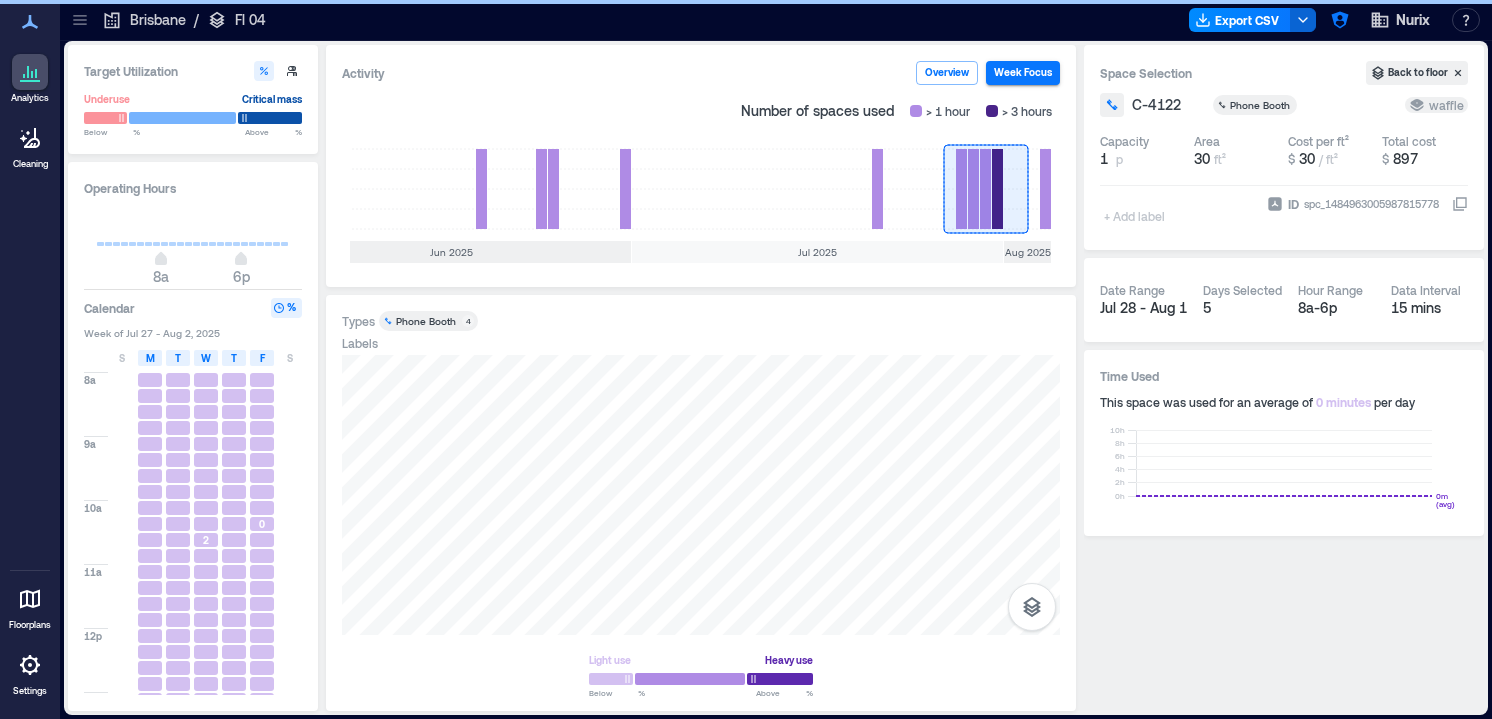 click 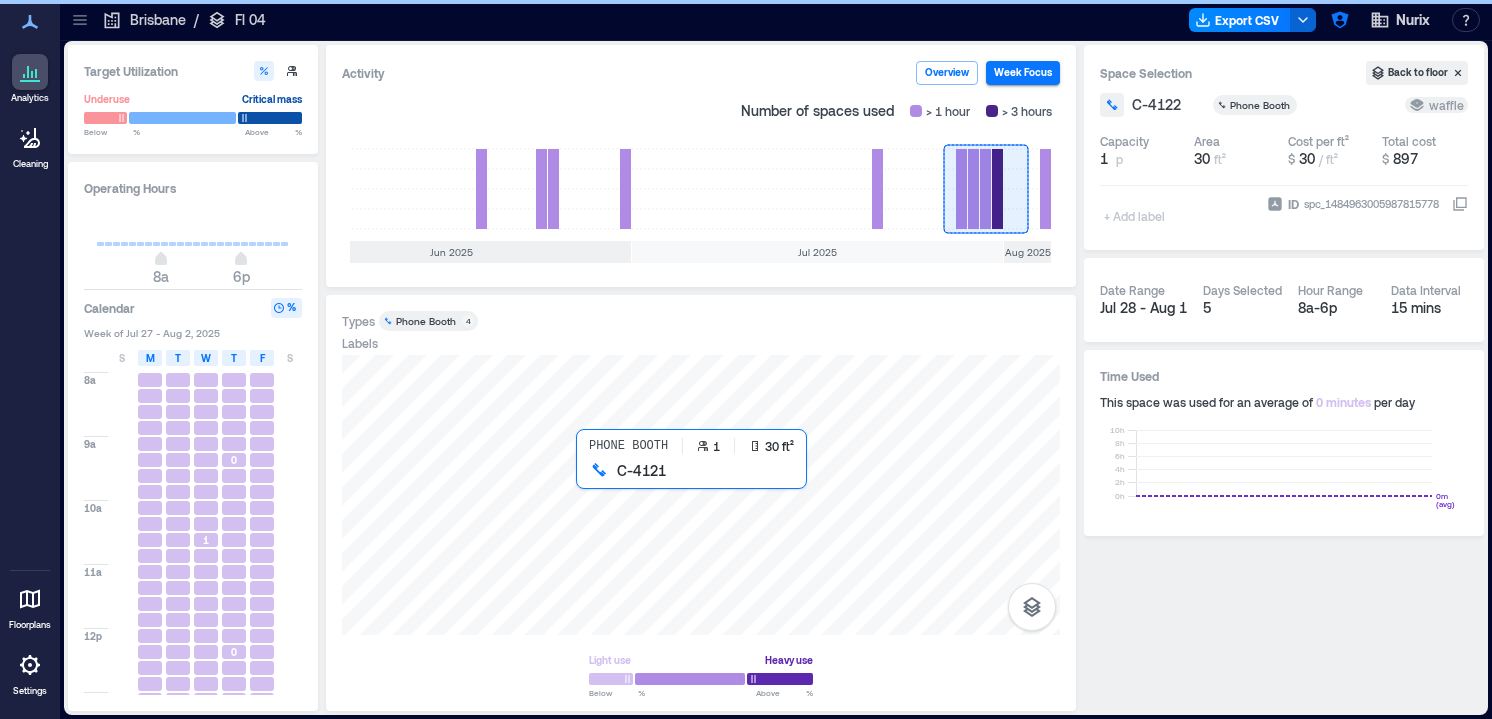 click at bounding box center (701, 495) 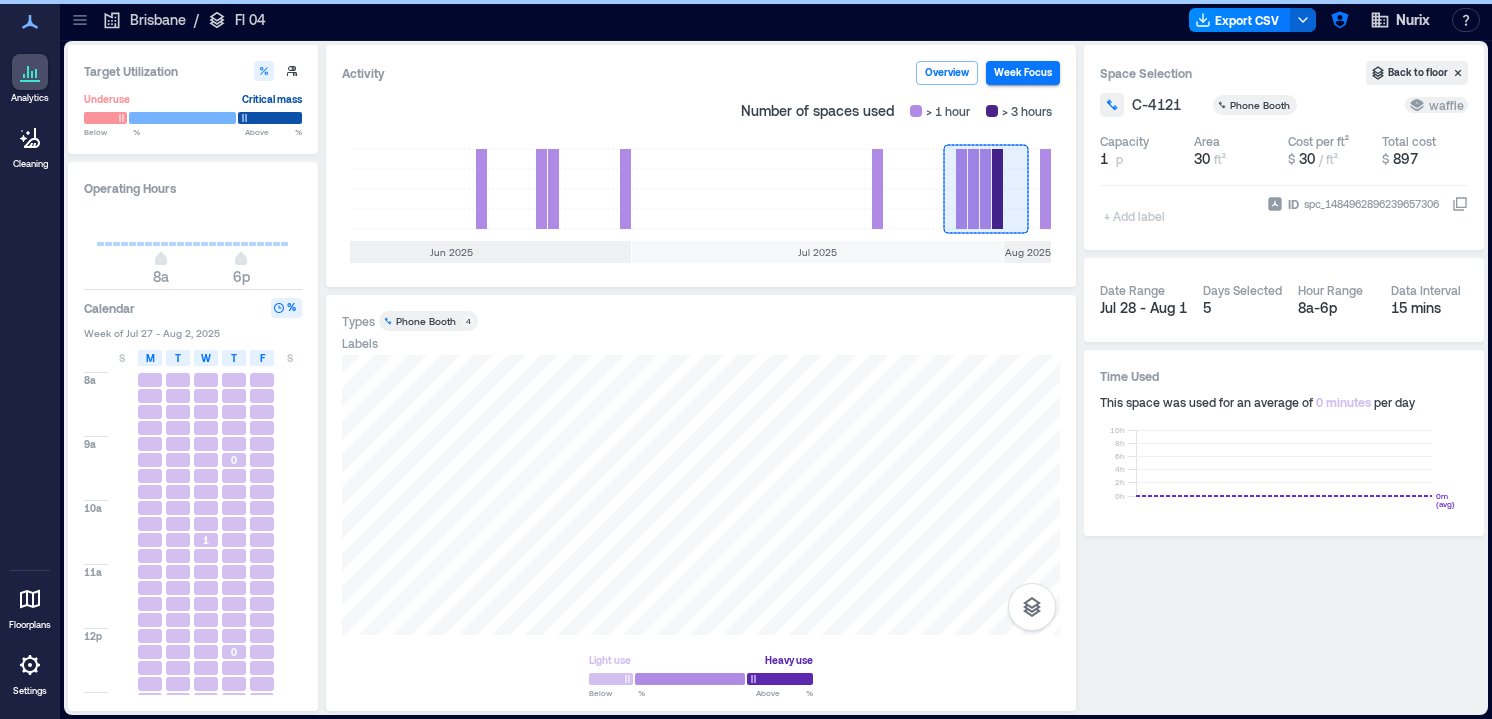 click 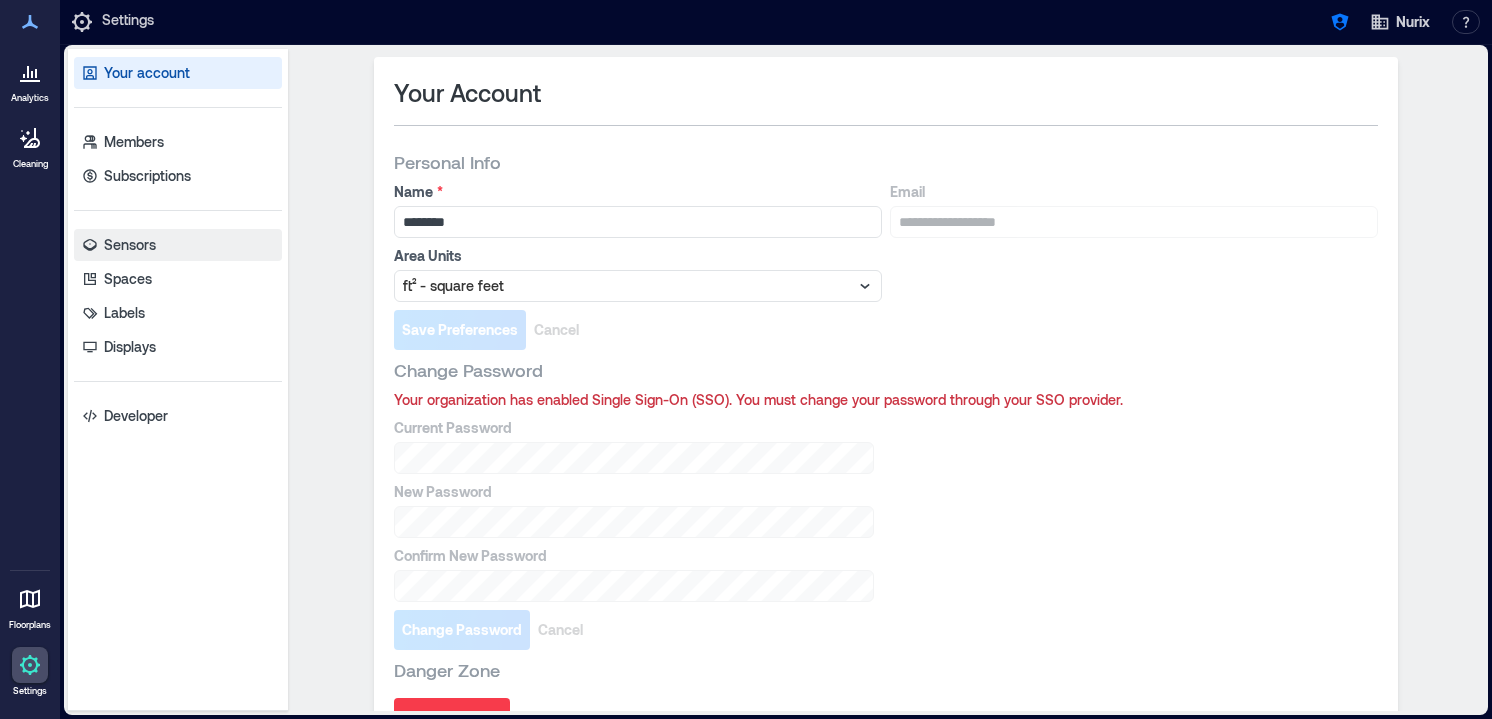 click on "Sensors" at bounding box center [178, 245] 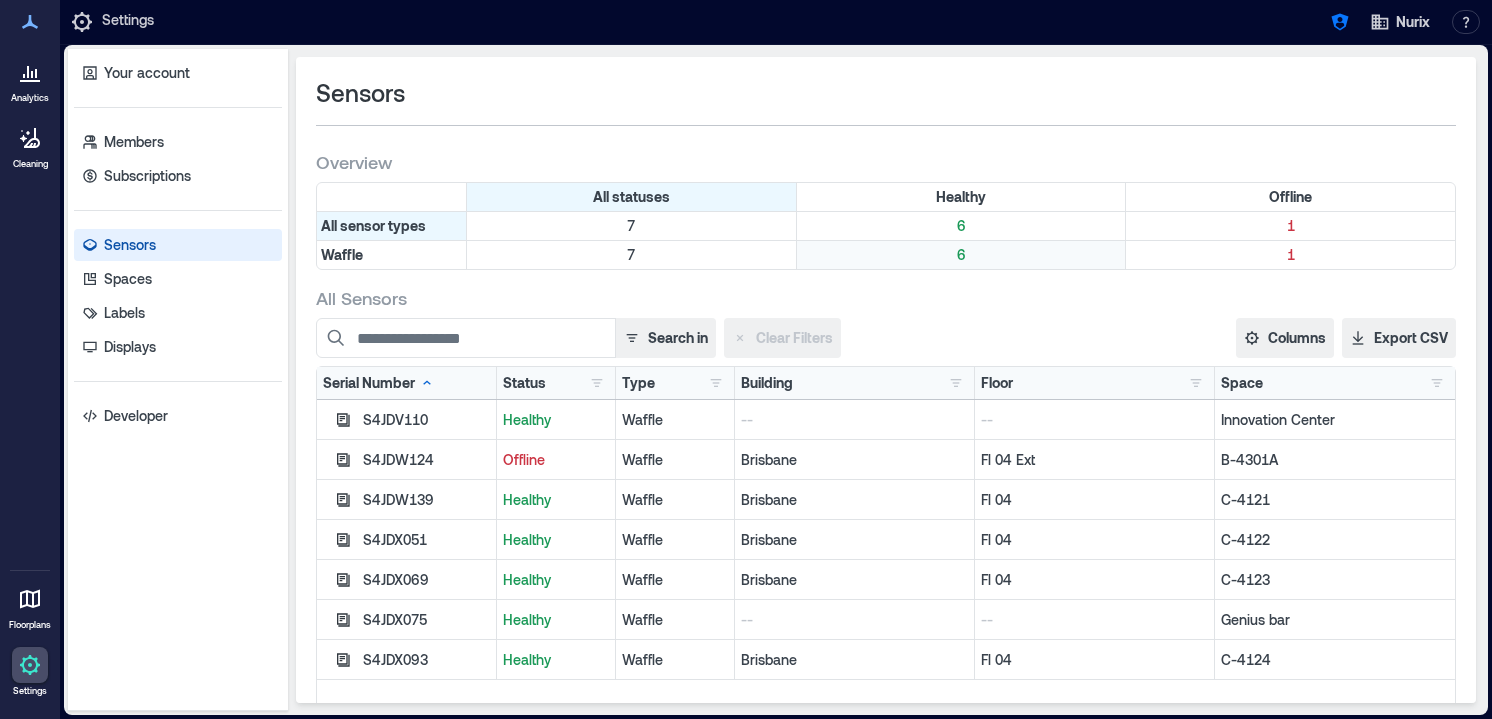 click on "6" at bounding box center [961, 255] 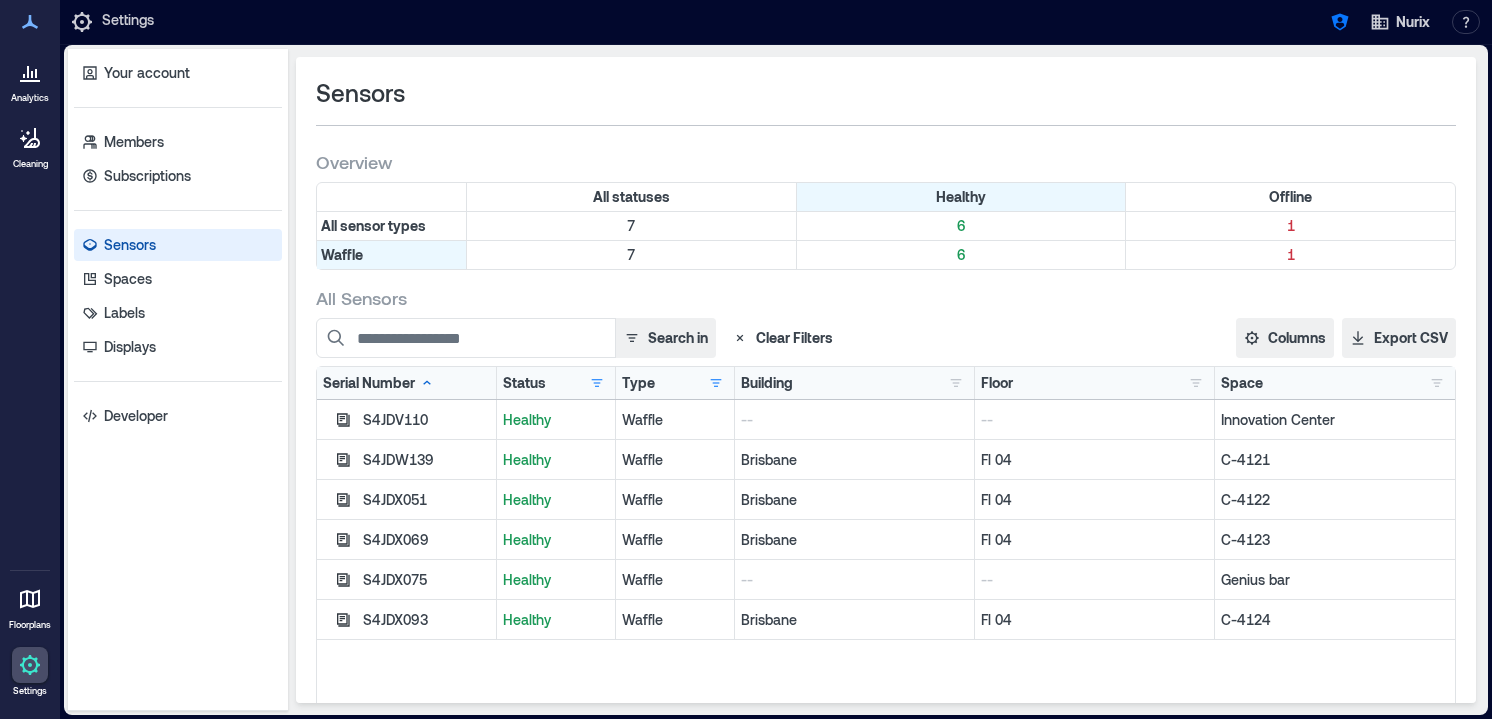 click on "S4JDV110" at bounding box center (426, 420) 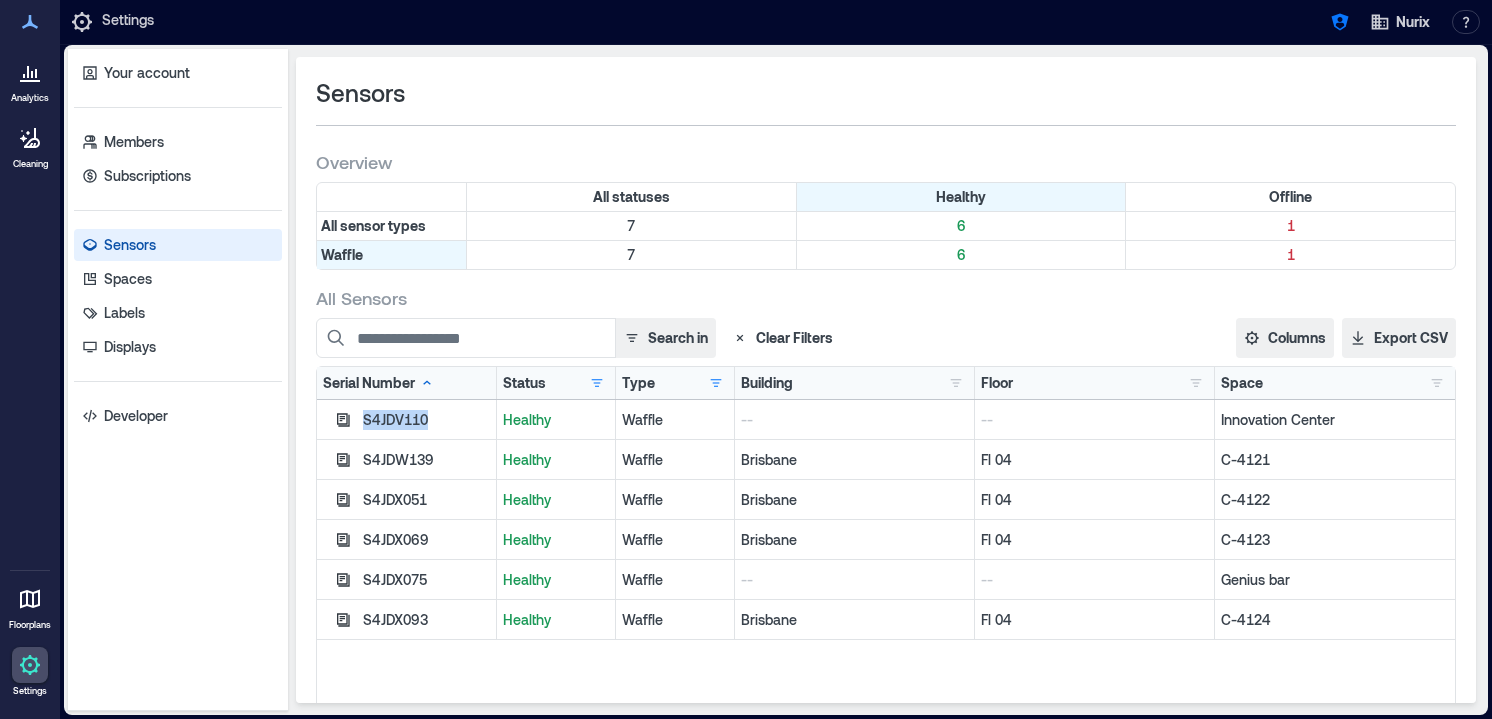 click on "S4JDV110" at bounding box center [426, 420] 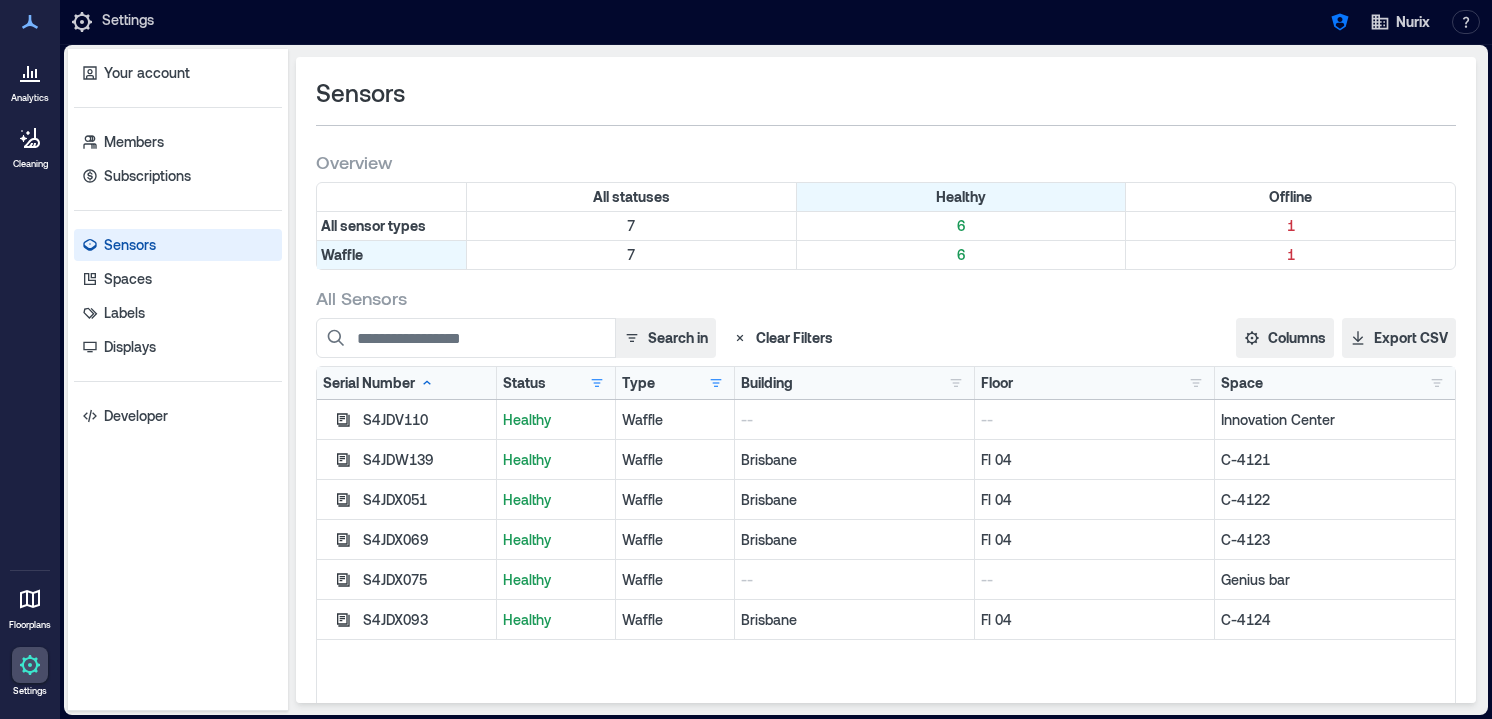 click on "S4JDW139" at bounding box center (426, 460) 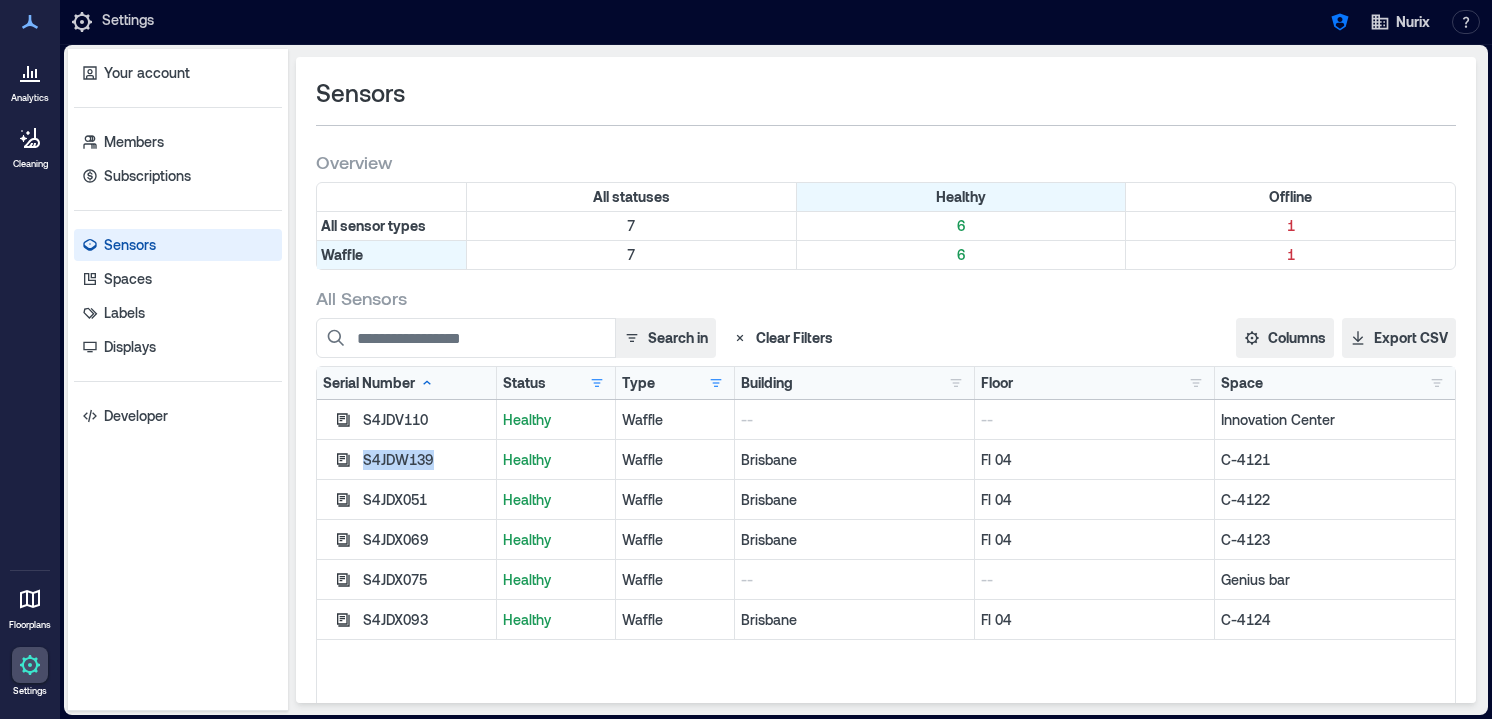 click on "S4JDW139" at bounding box center (426, 460) 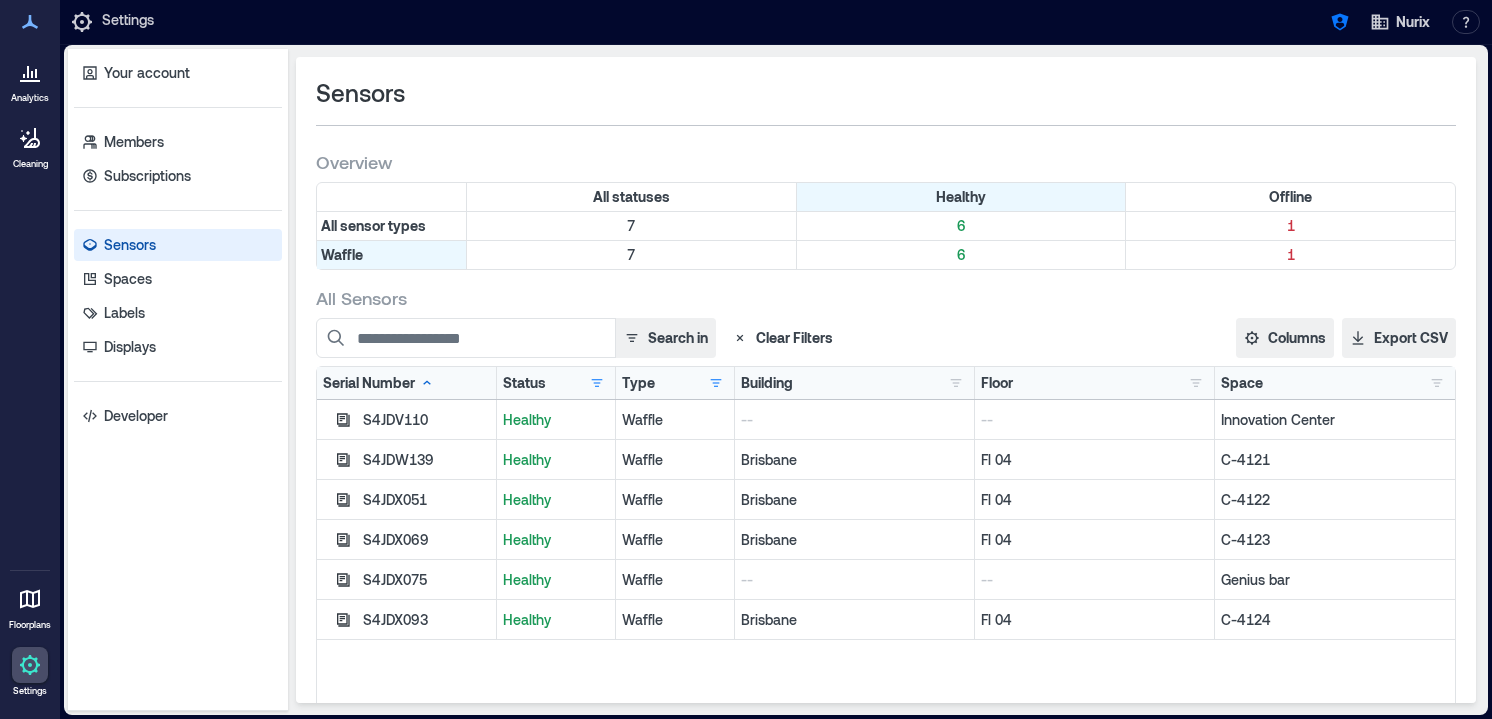 click on "S4JDX051" at bounding box center [426, 500] 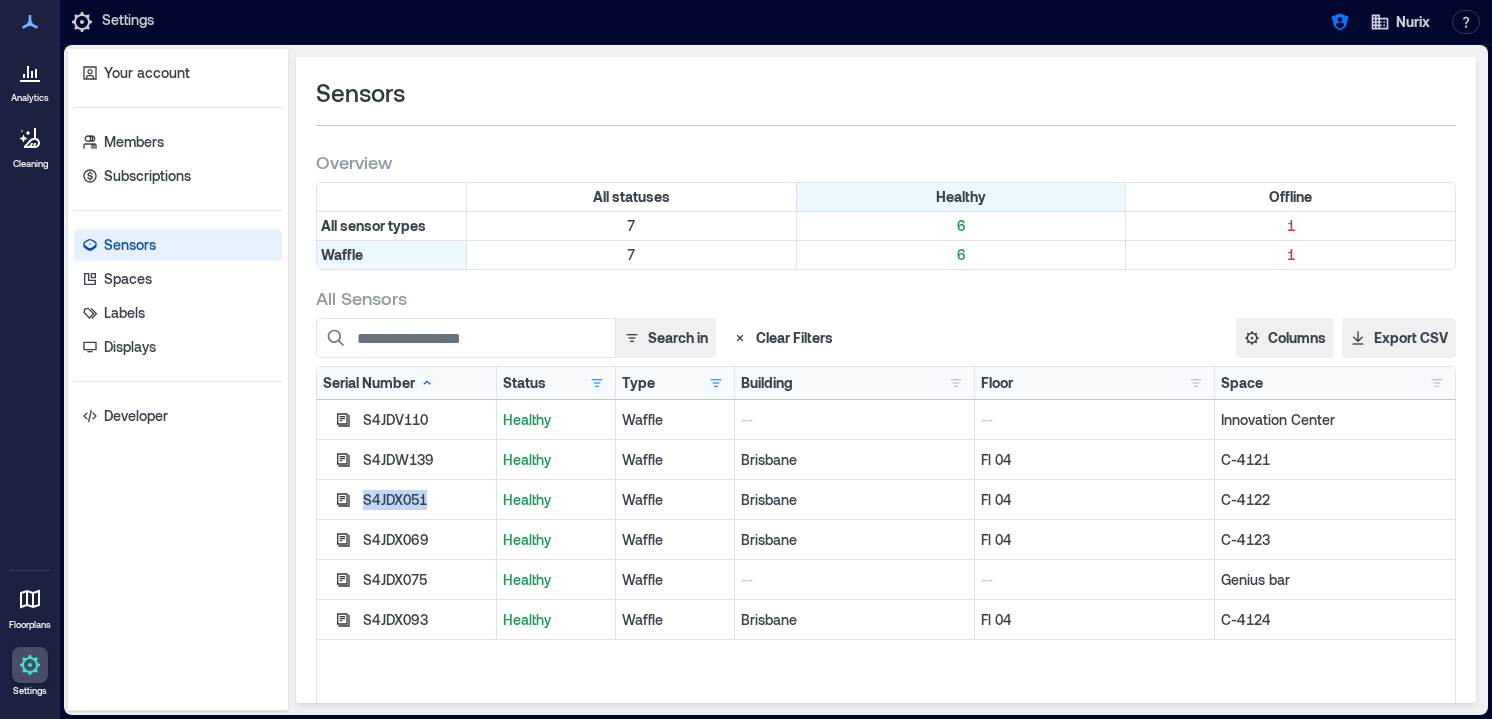 click on "S4JDX051" at bounding box center (426, 500) 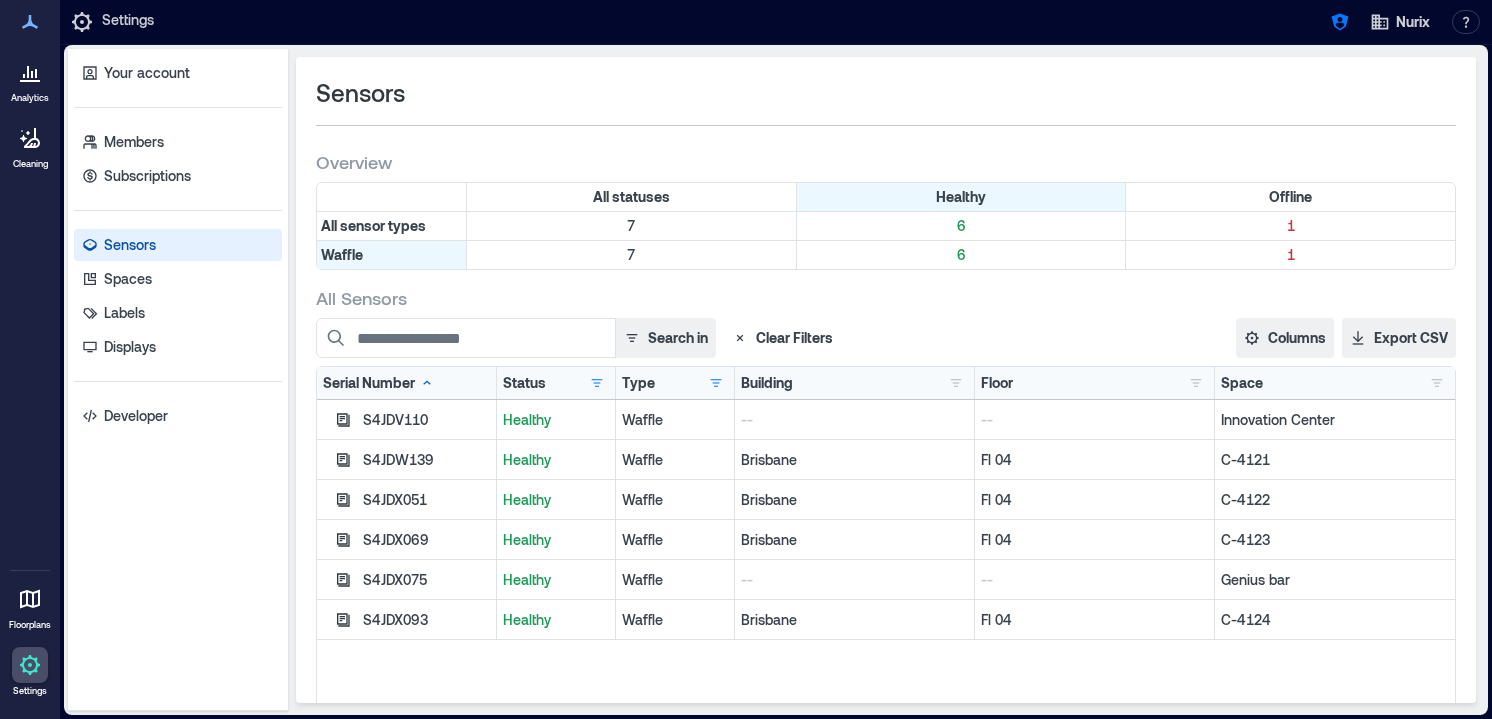 click on "S4JDX069" at bounding box center (426, 540) 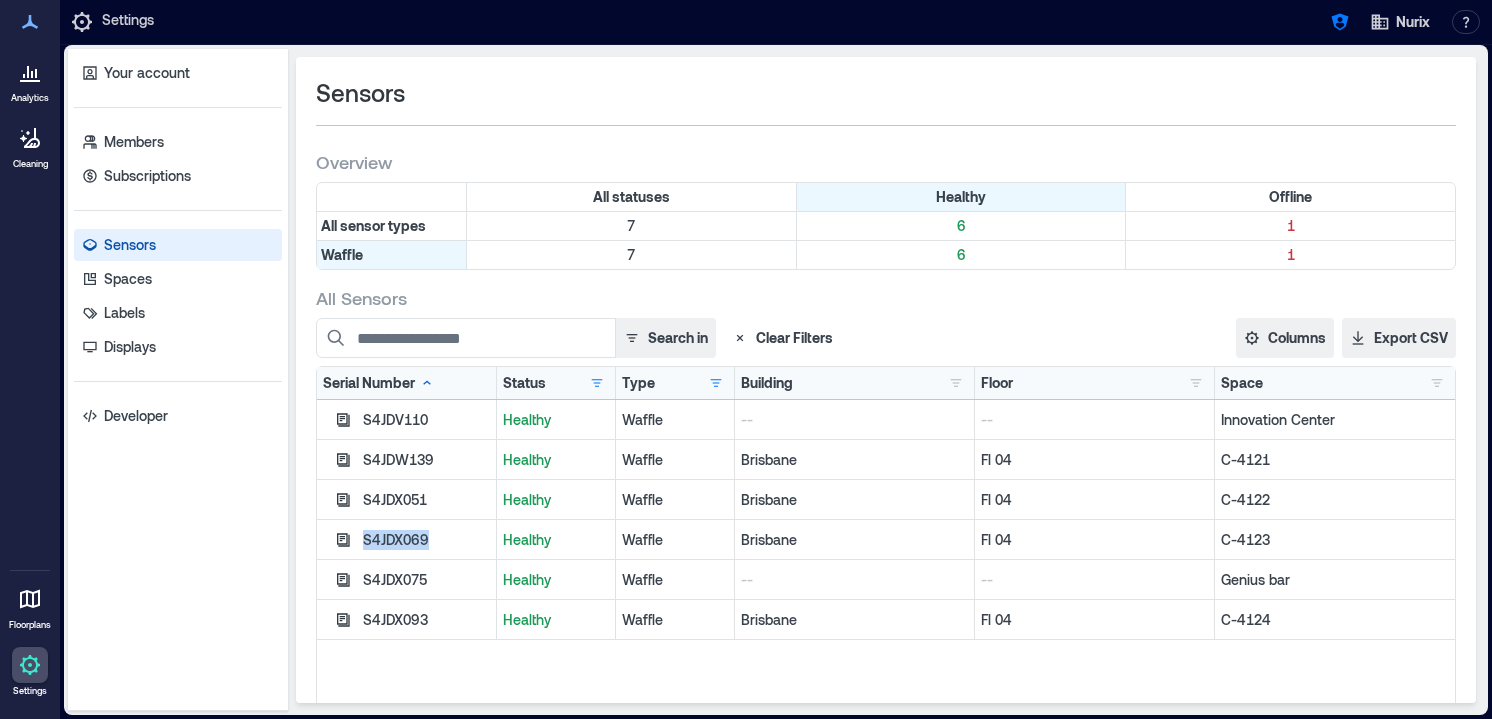 click on "S4JDX069" at bounding box center (426, 540) 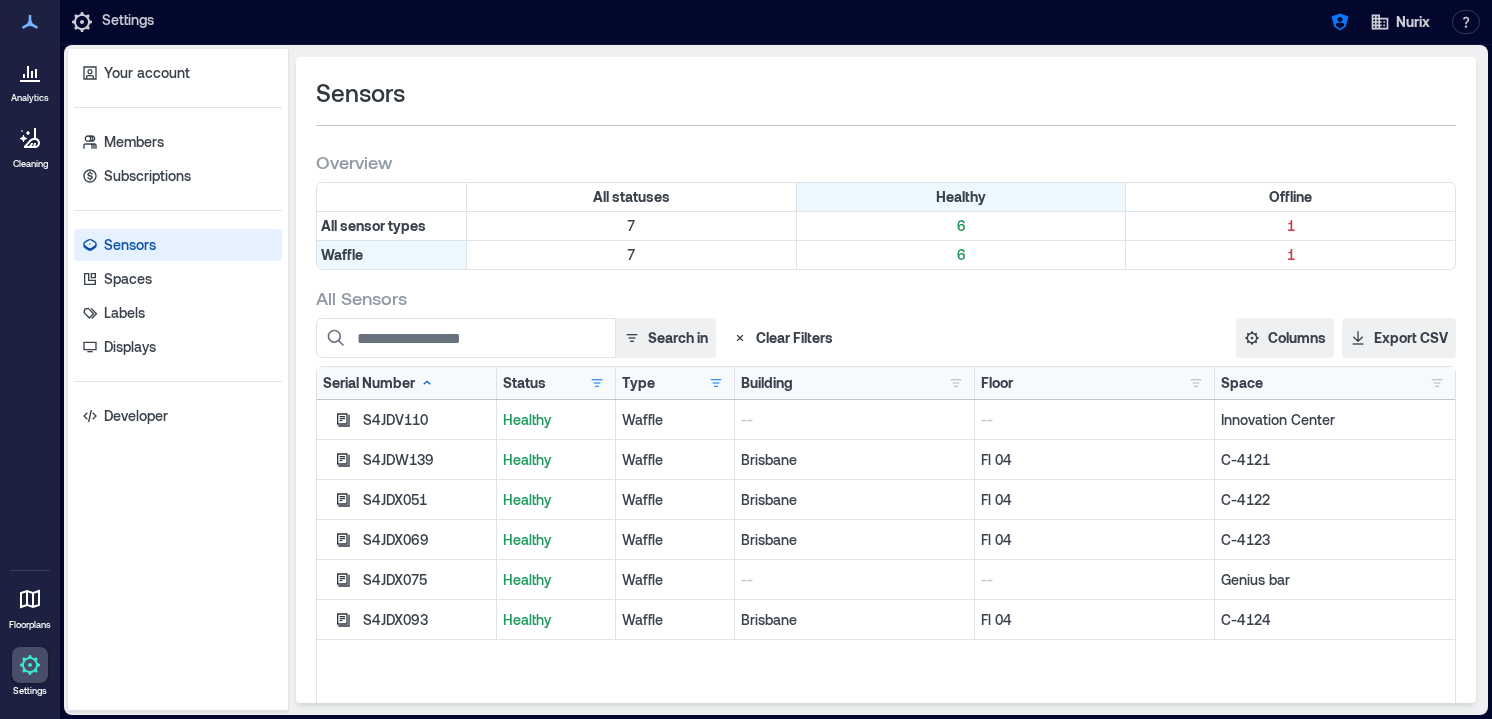 click on "S4JDX075" at bounding box center (426, 580) 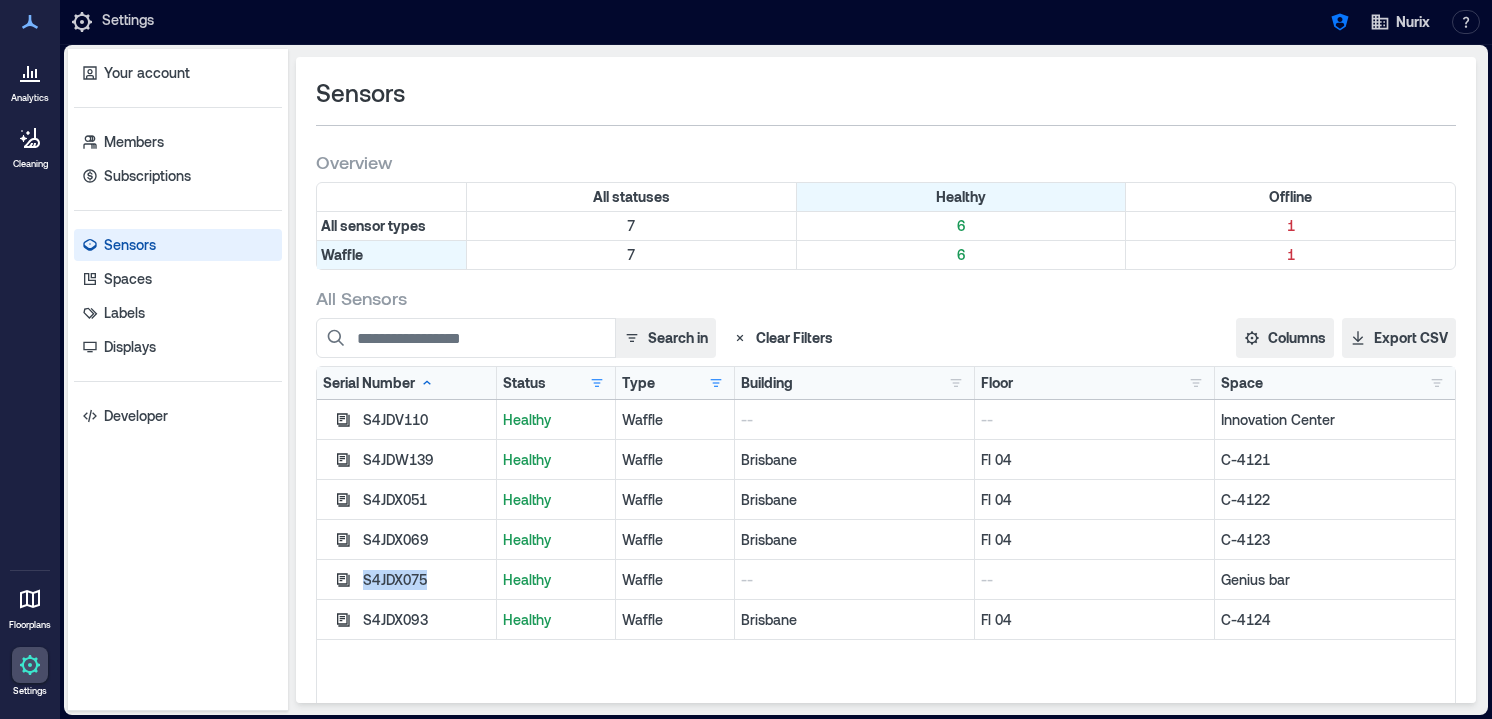 click on "S4JDX075" at bounding box center [426, 580] 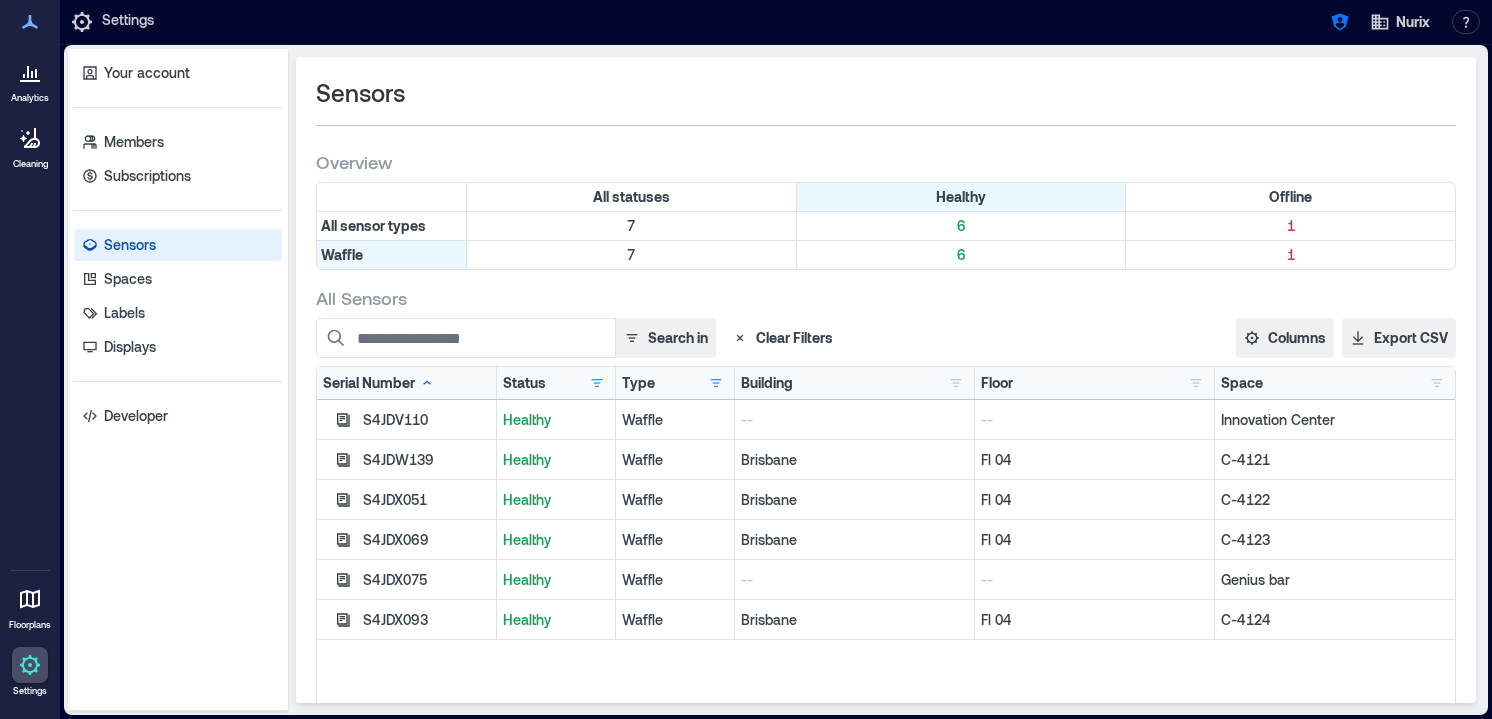 click on "S4JDX093" at bounding box center [426, 620] 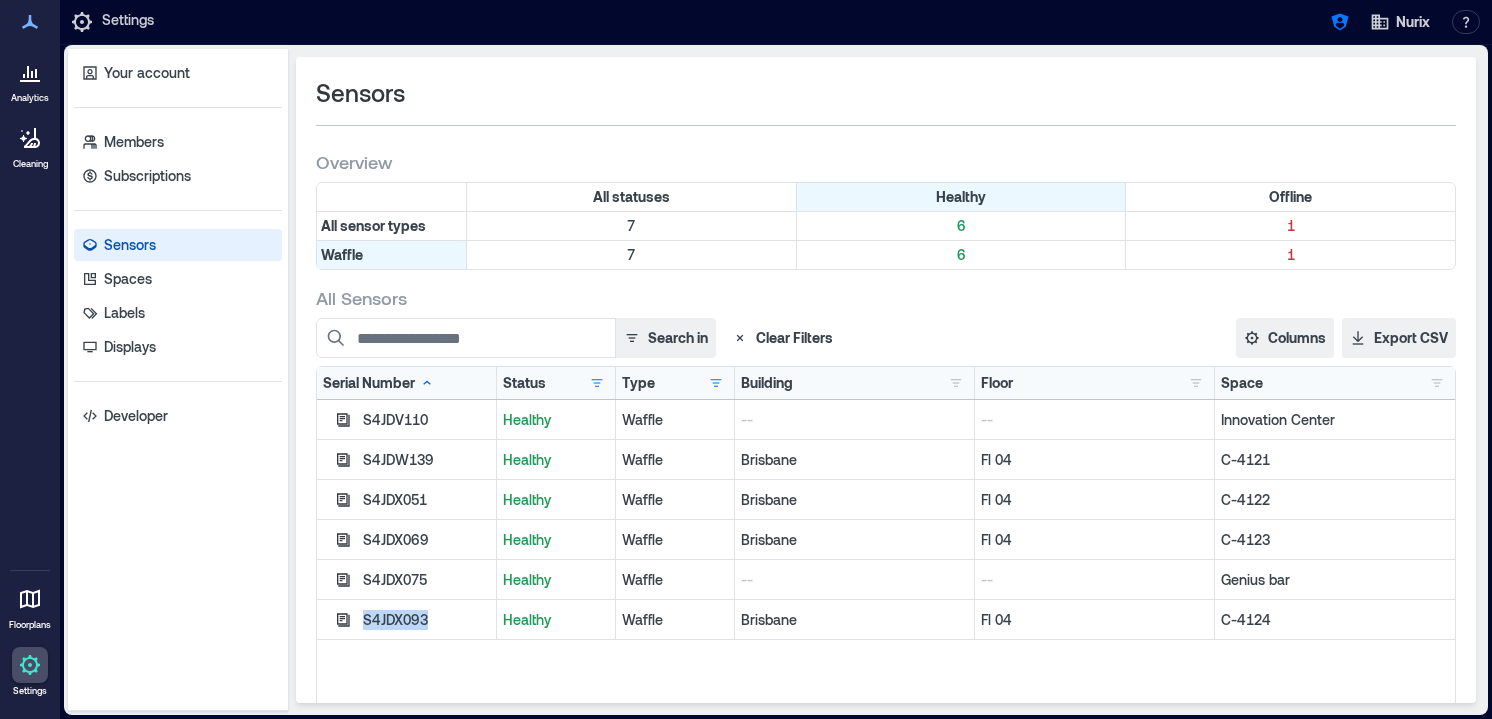 click on "S4JDX093" at bounding box center (426, 620) 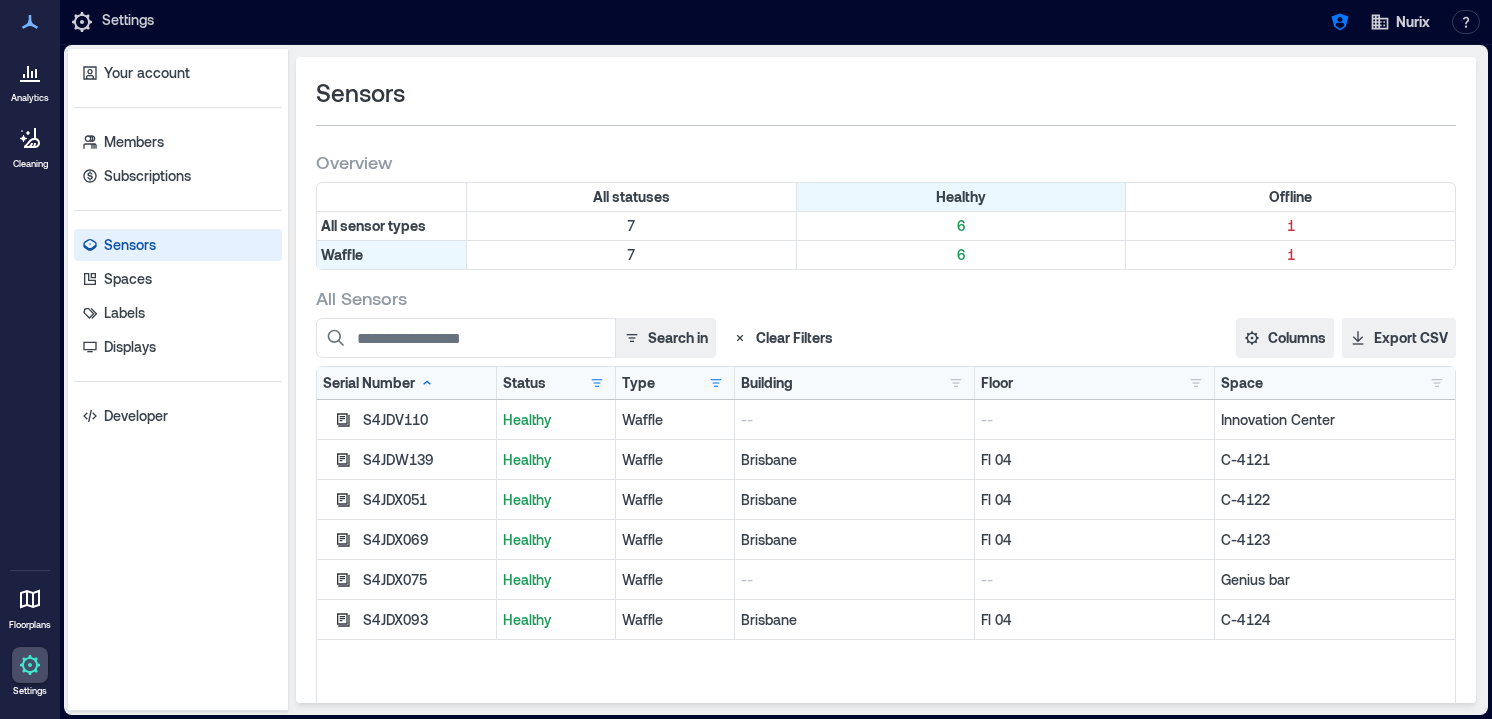 click at bounding box center (30, 72) 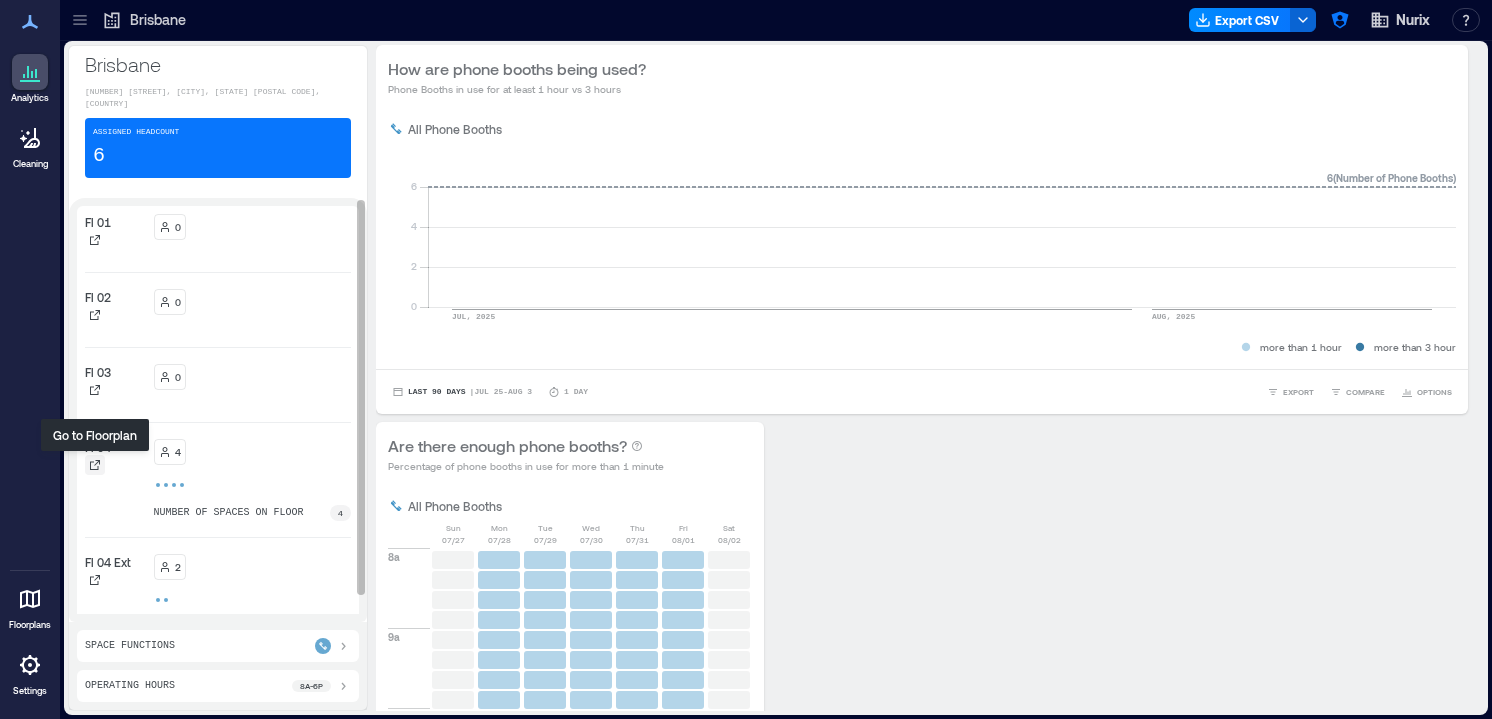 click 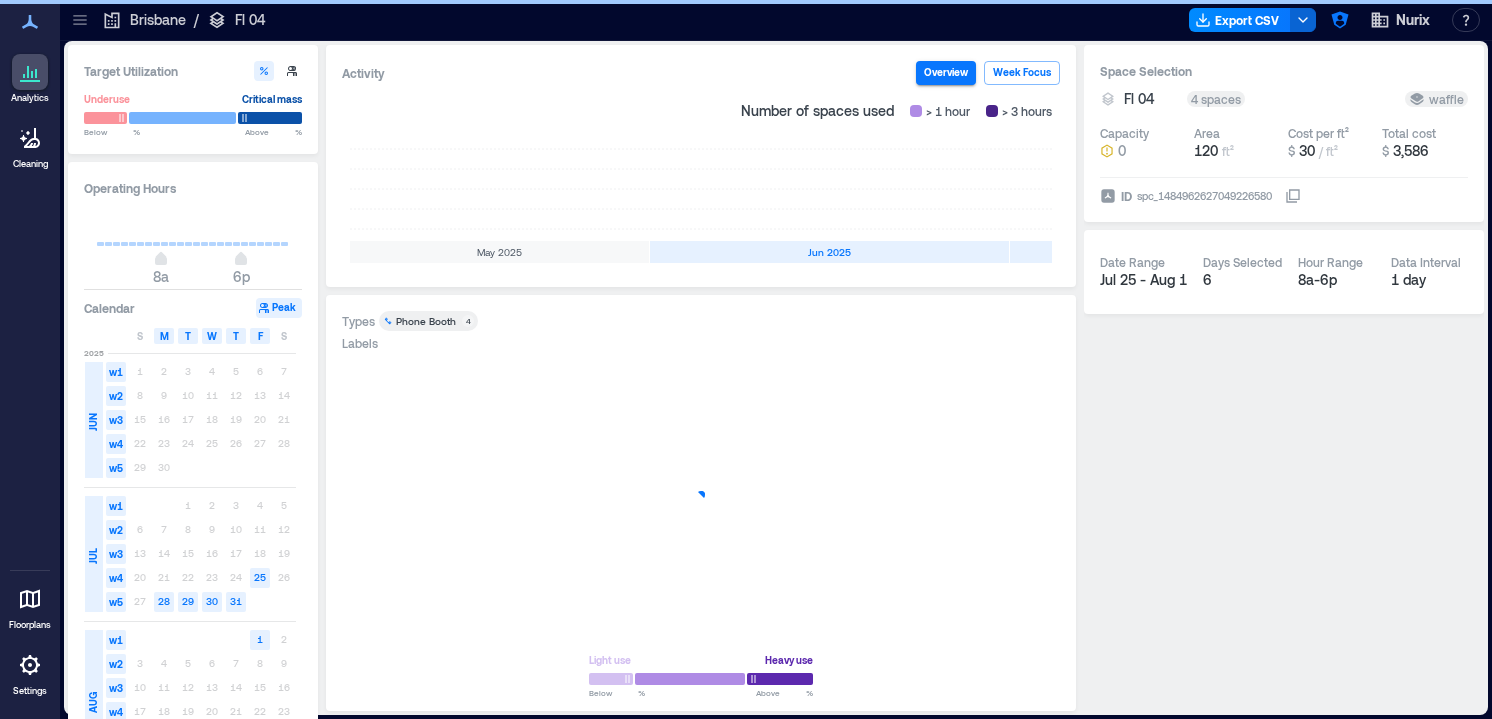 scroll, scrollTop: 0, scrollLeft: 378, axis: horizontal 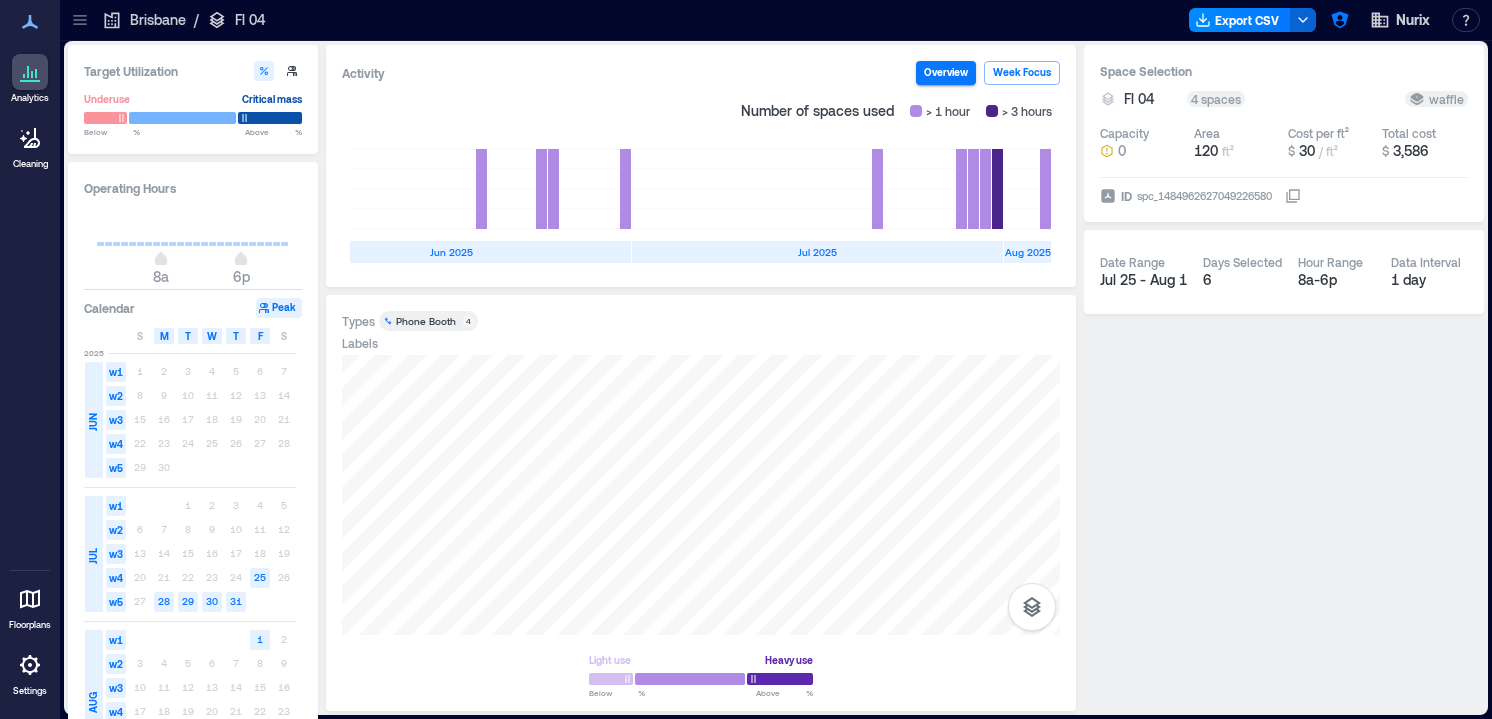 click 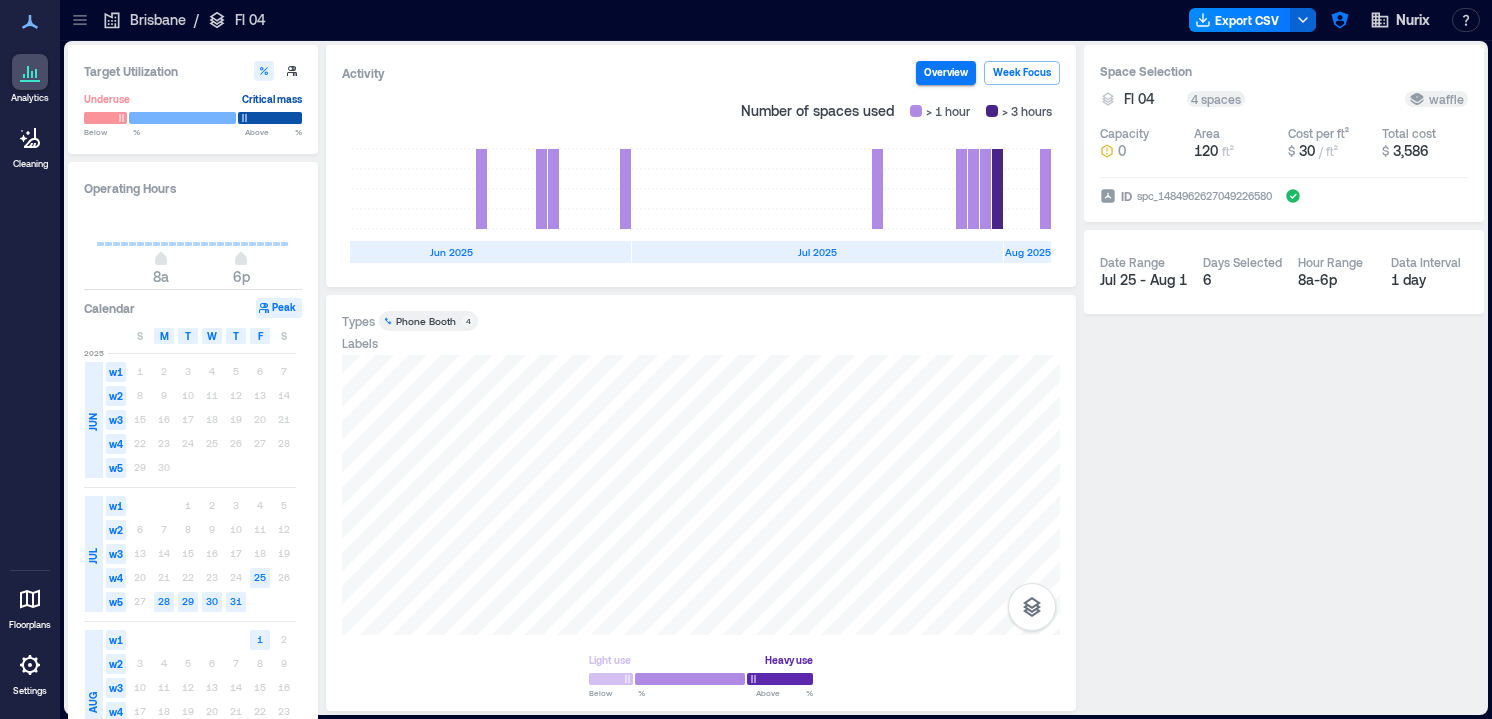 type 